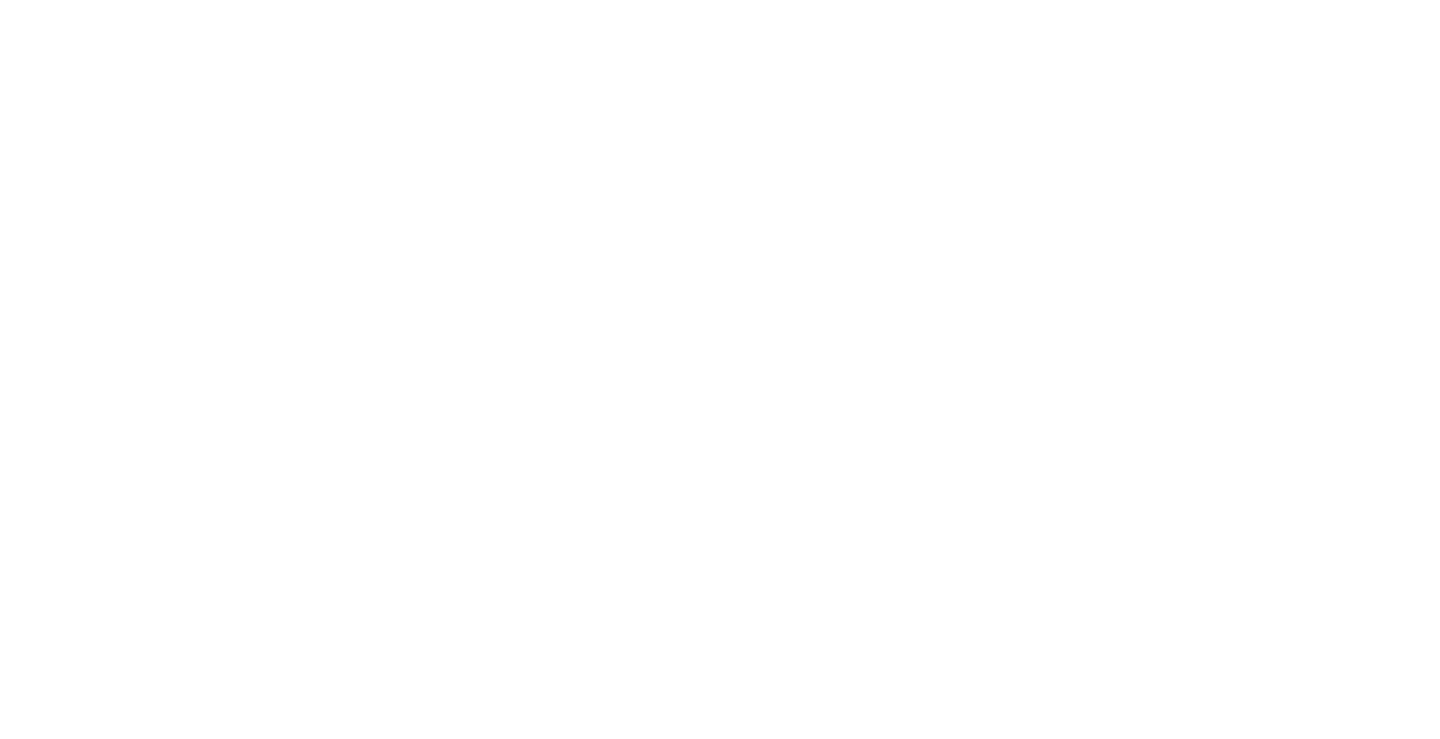 scroll, scrollTop: 0, scrollLeft: 0, axis: both 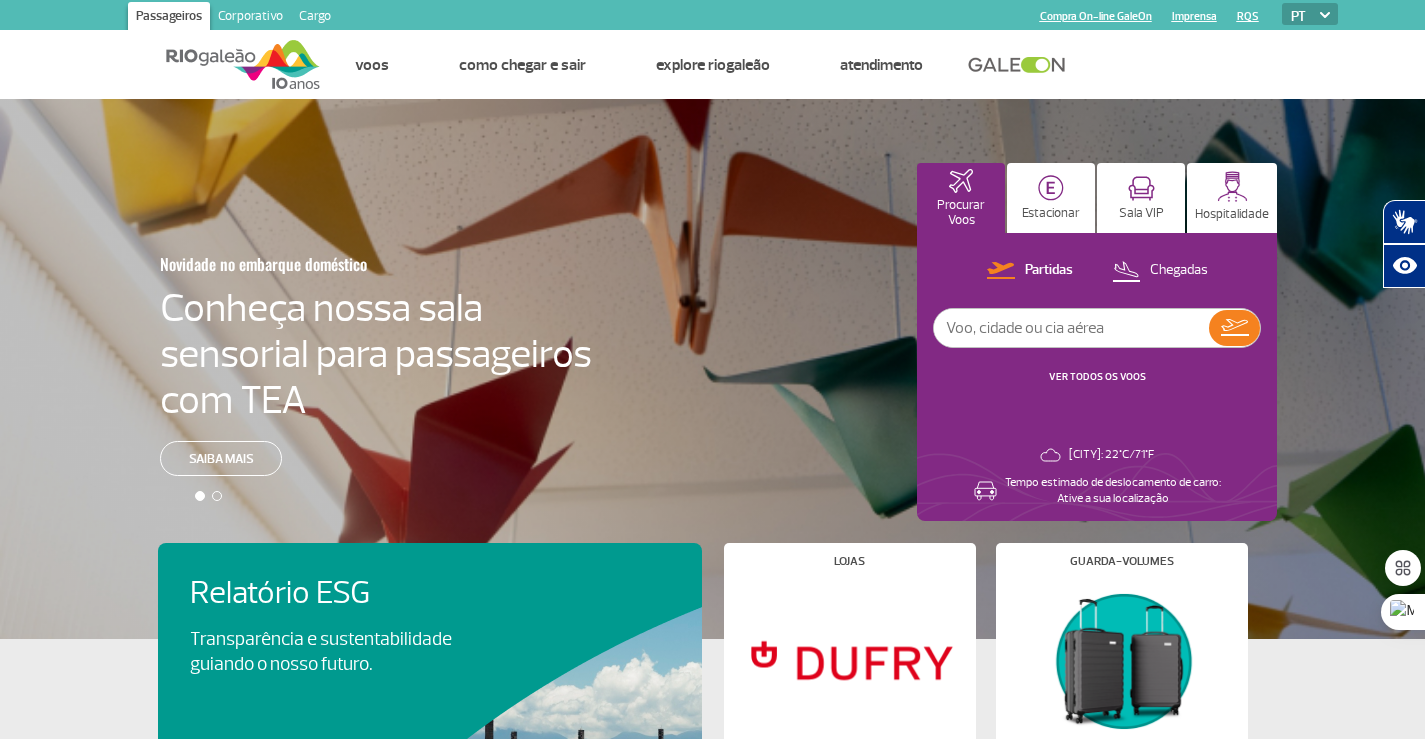 click at bounding box center [1071, 328] 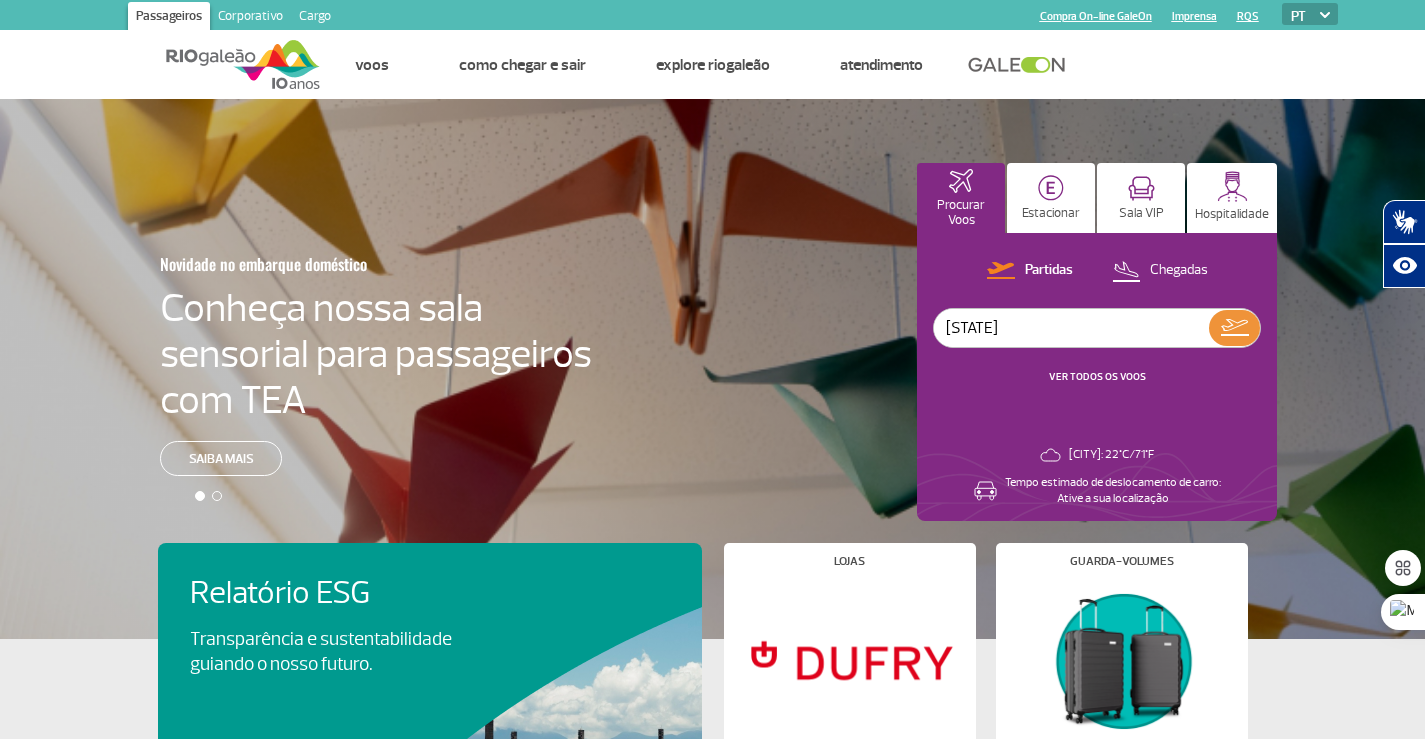 type on "[STATE]" 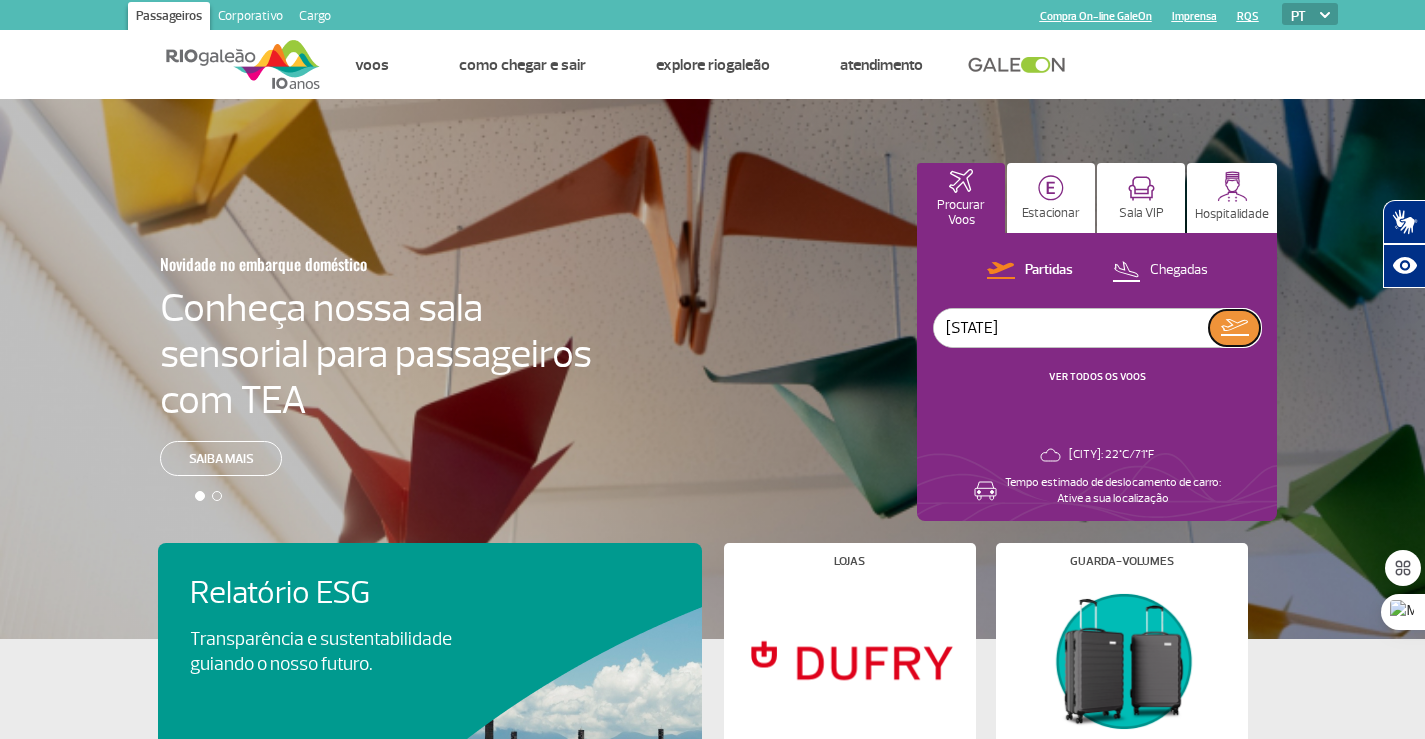 click at bounding box center [1234, 328] 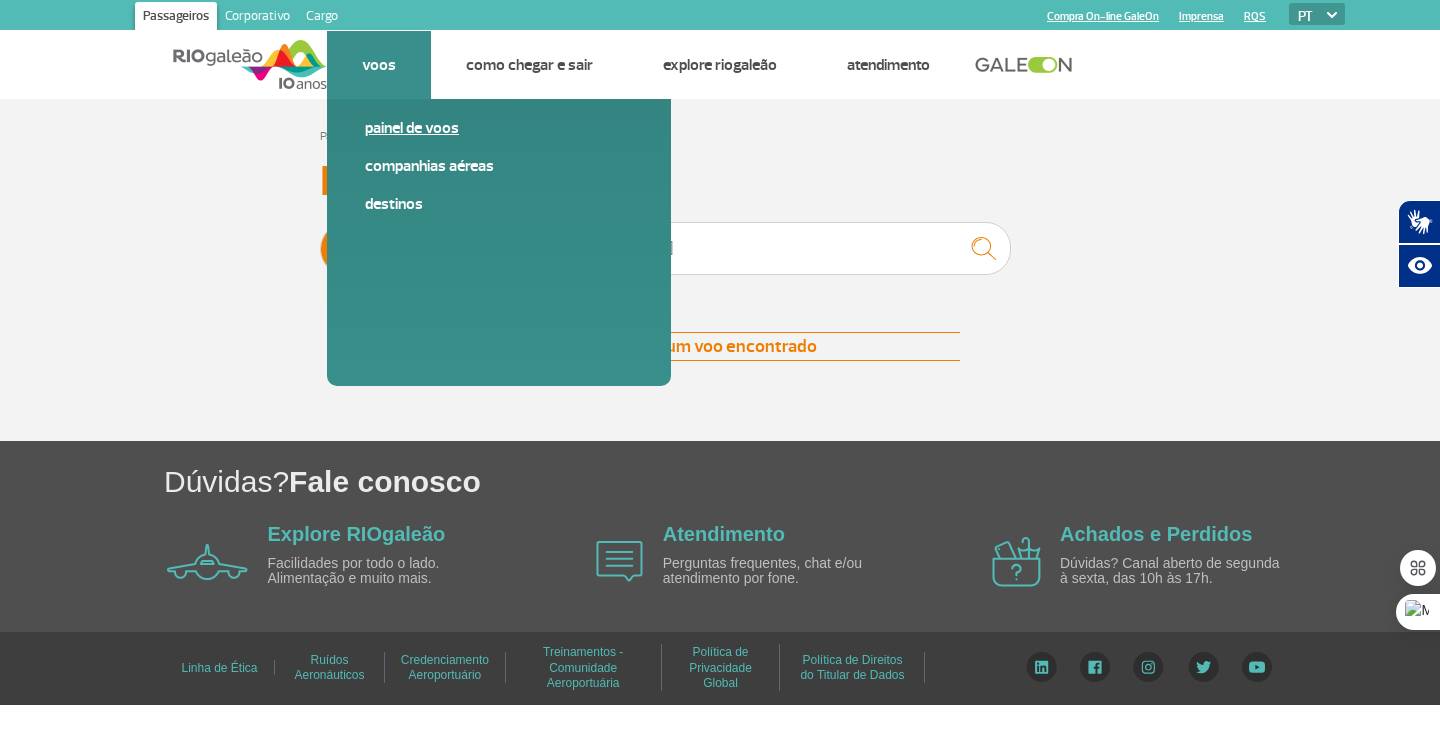 click on "Painel de voos" at bounding box center (499, 128) 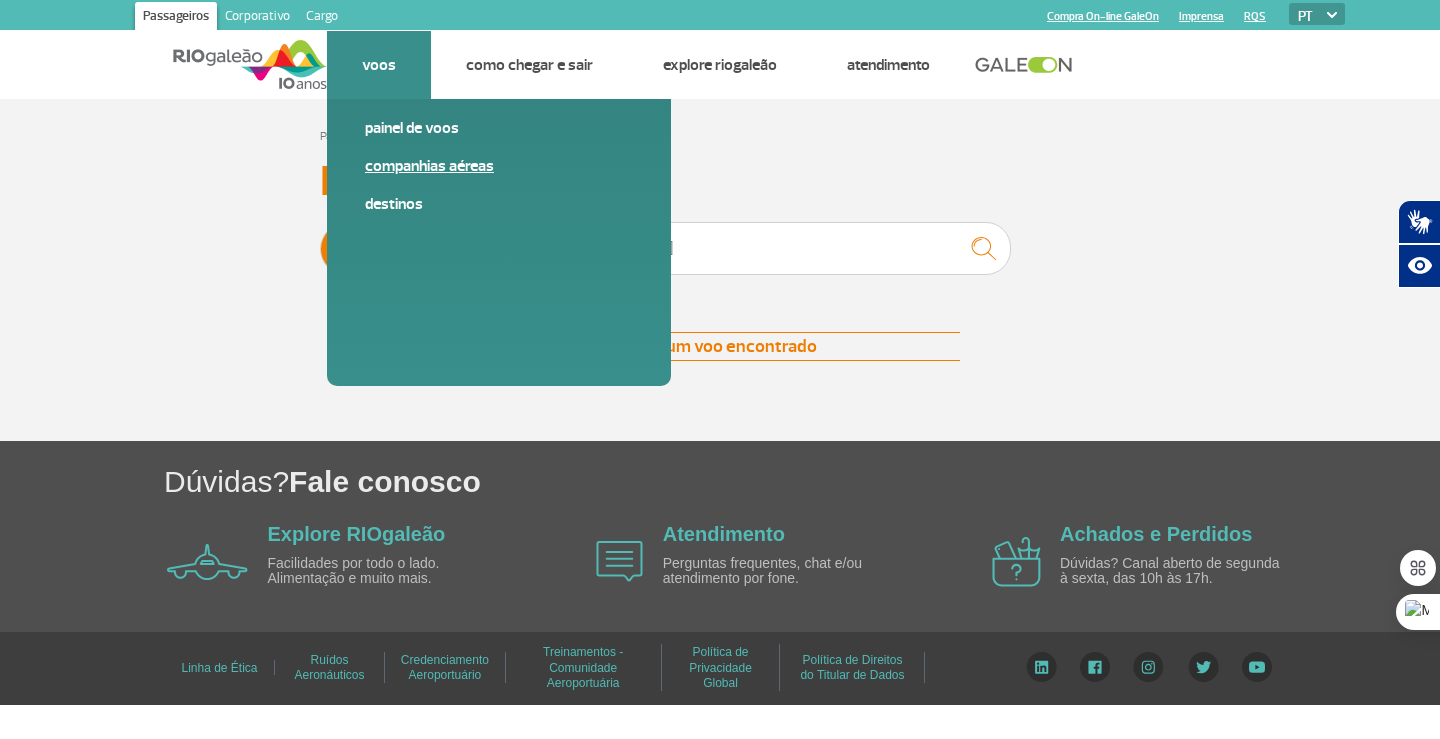 click on "Companhias Aéreas" at bounding box center [499, 166] 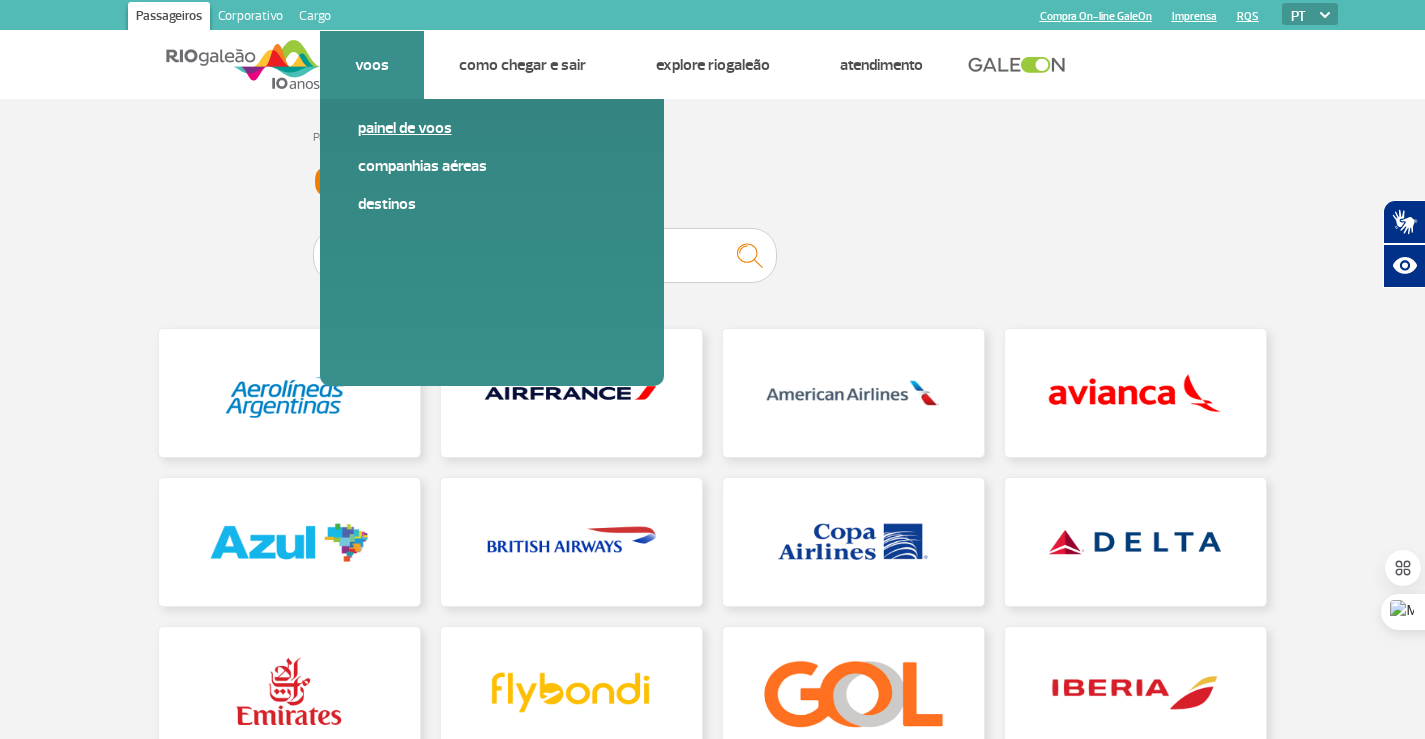 click on "Painel de voos" at bounding box center [492, 128] 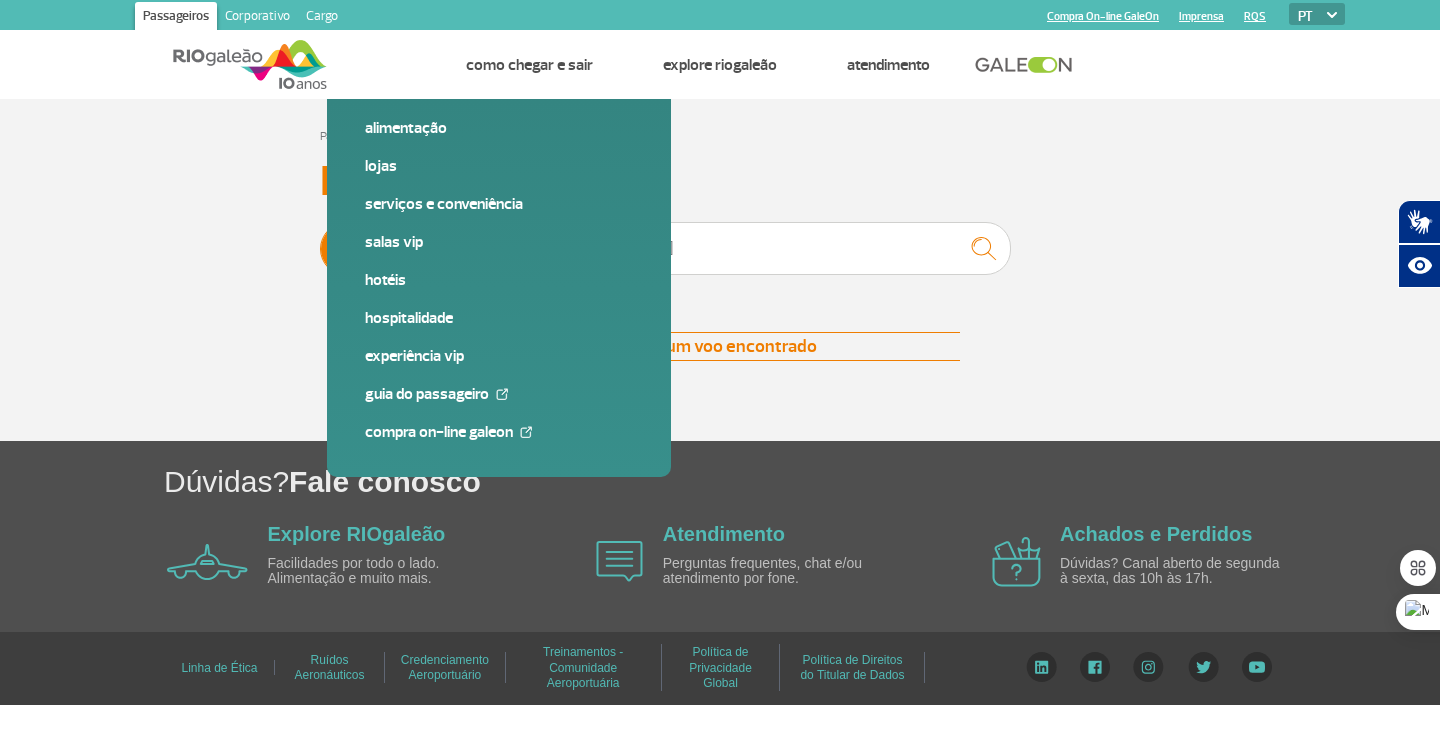 click on "Chegadas" at bounding box center [542, 249] 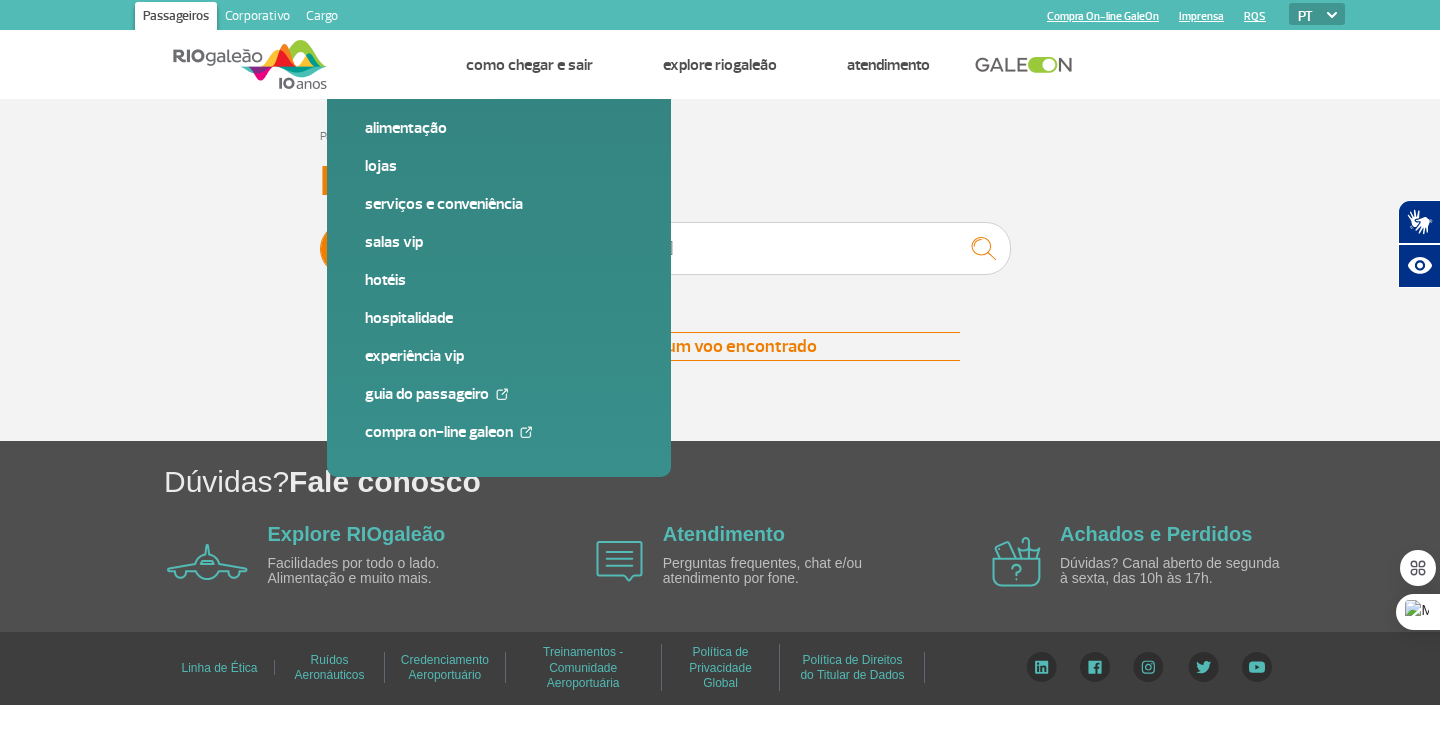 click on "Partidas   Chegadas" at bounding box center [320, 239] 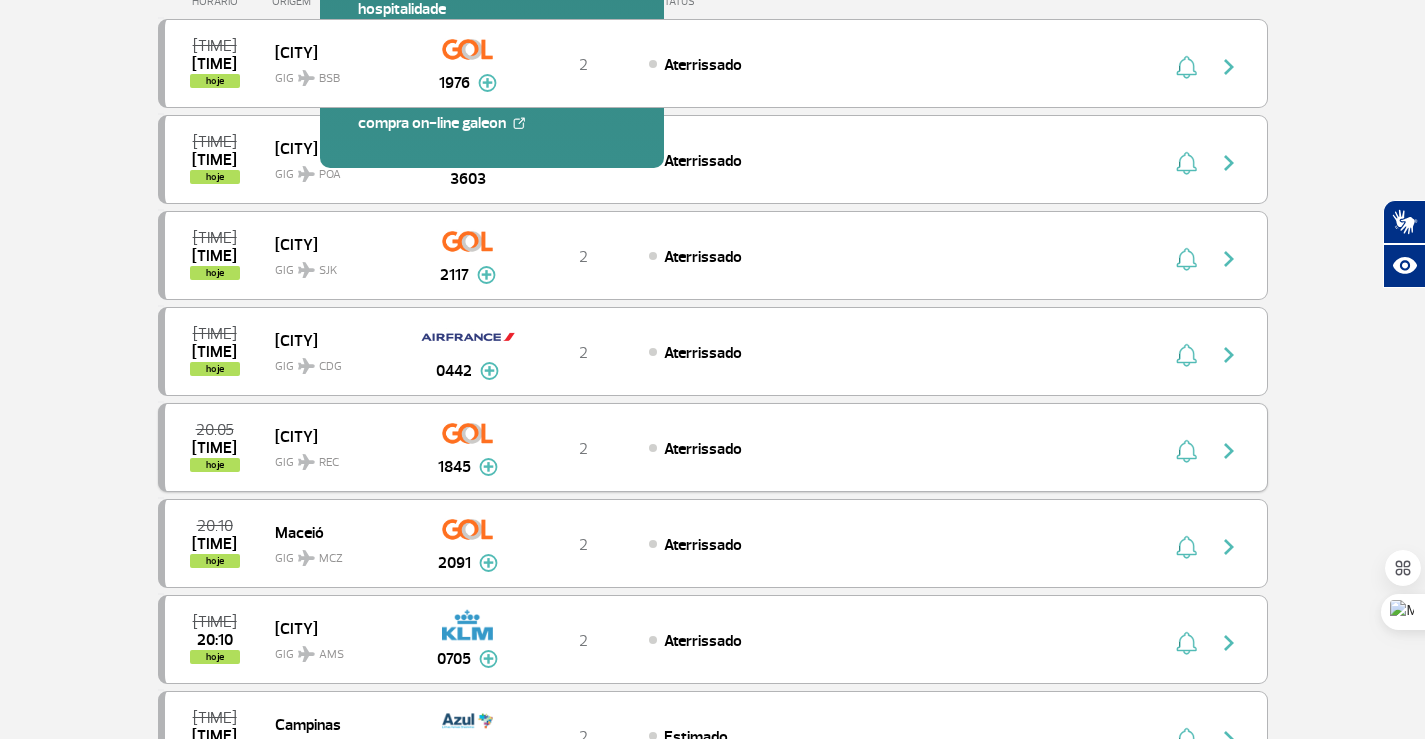 scroll, scrollTop: 0, scrollLeft: 0, axis: both 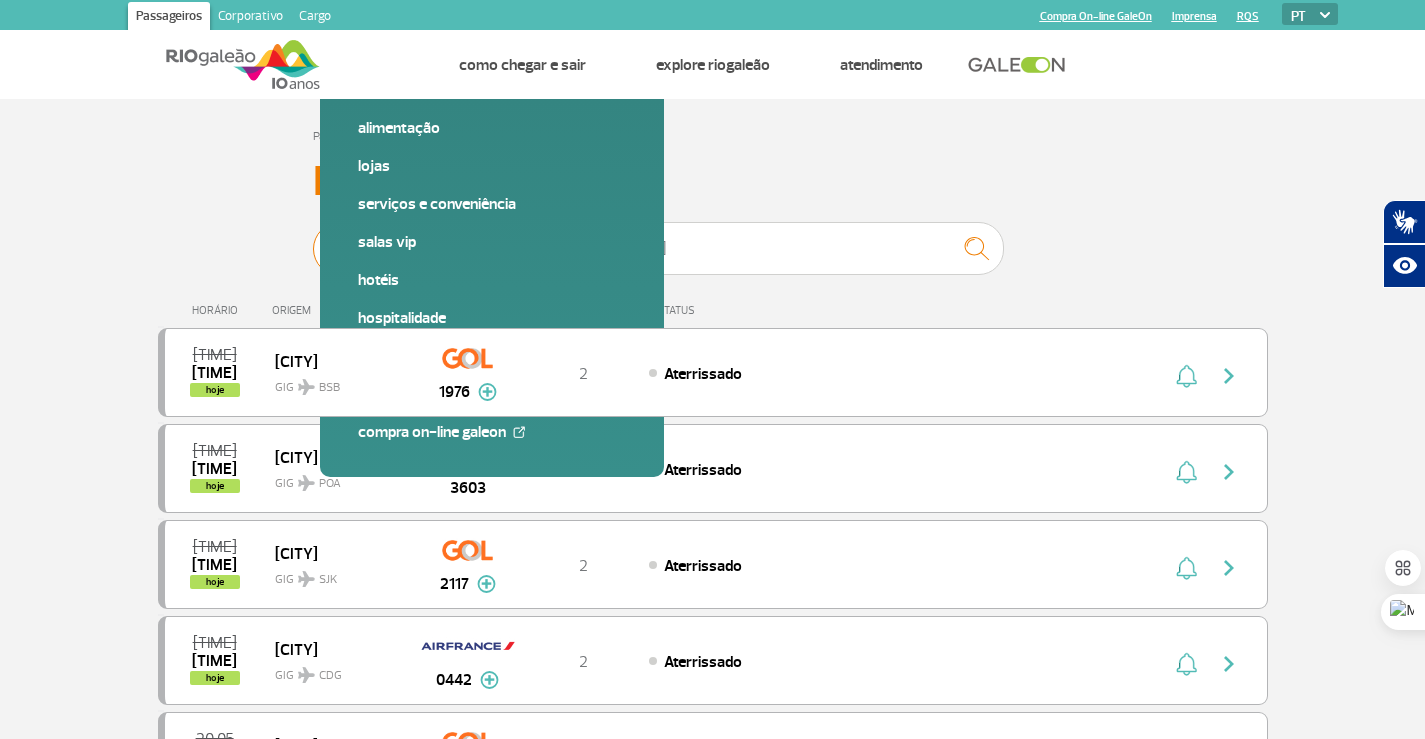 click on "Partidas" at bounding box center [409, 249] 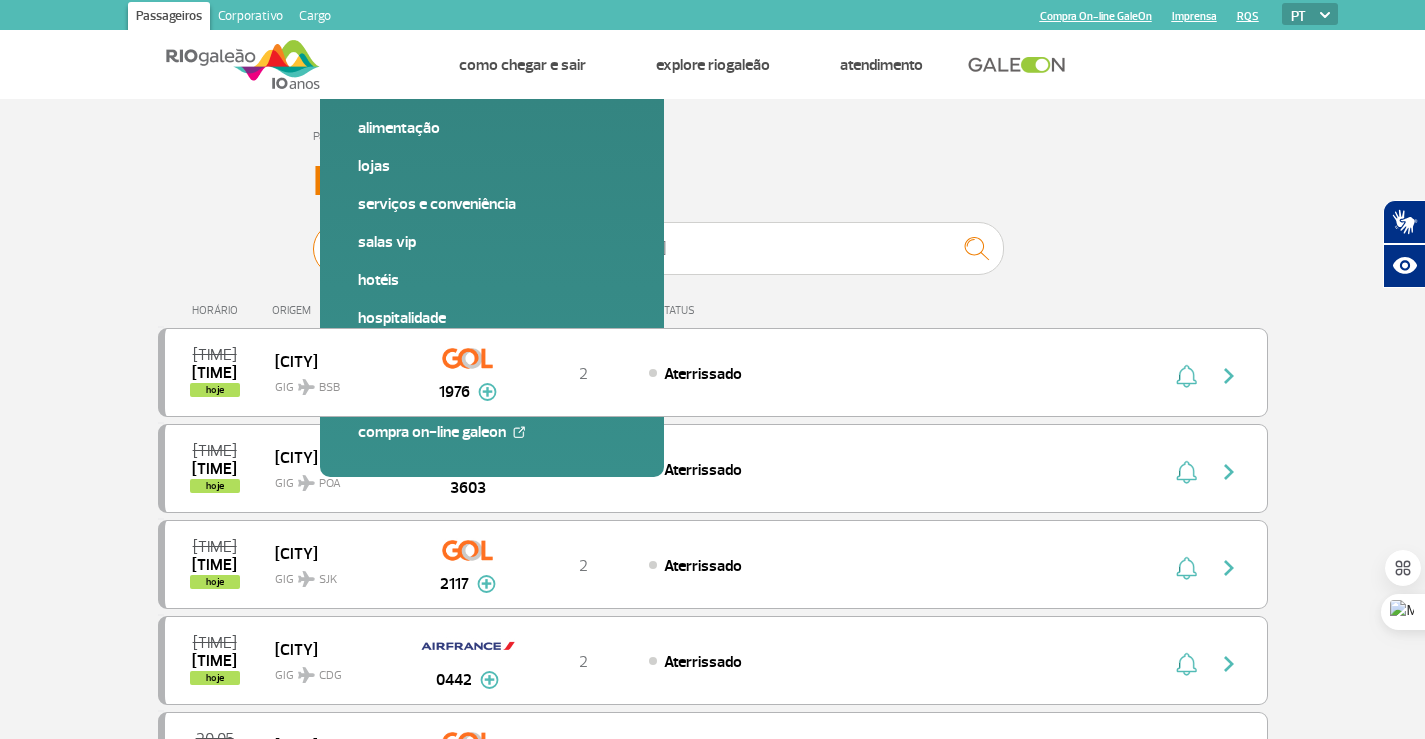 click on "Partidas   Chegadas" at bounding box center (313, 239) 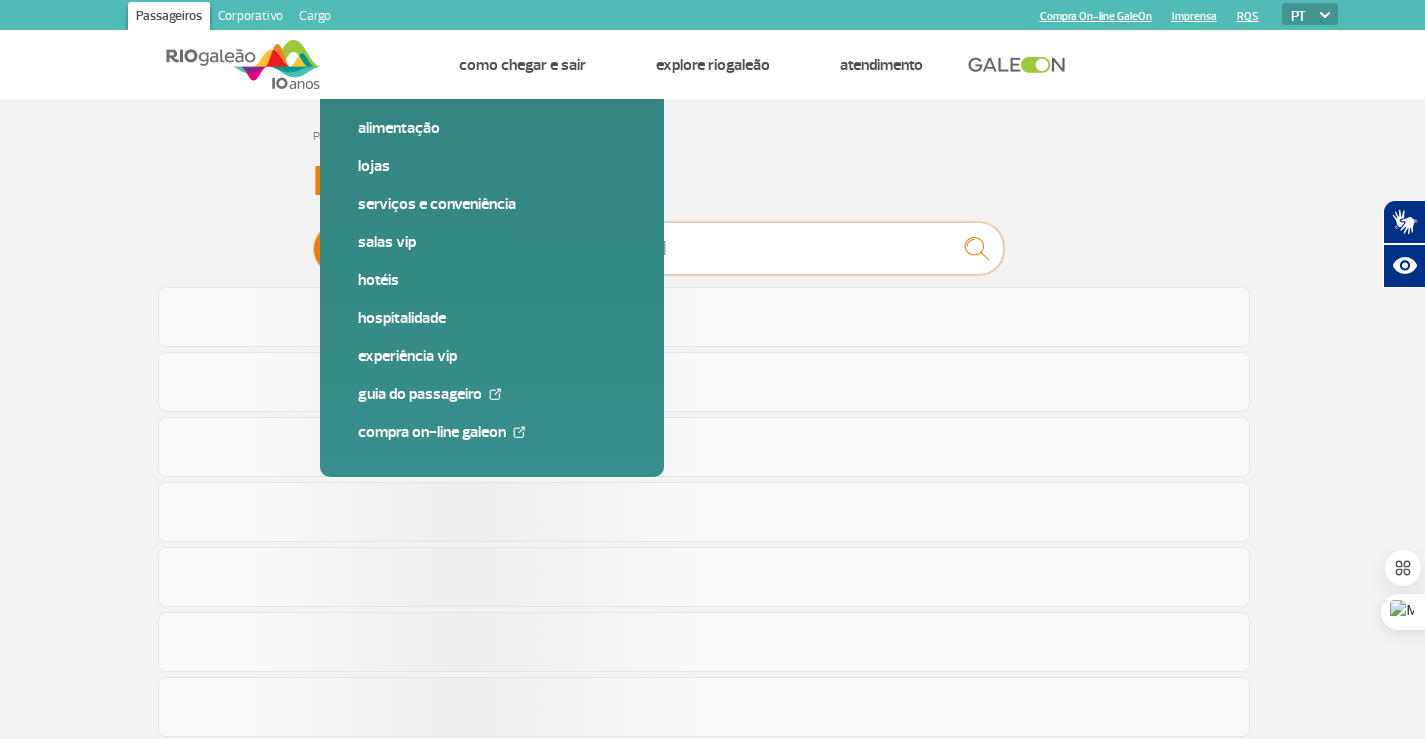 click on "[STATE]" at bounding box center [804, 248] 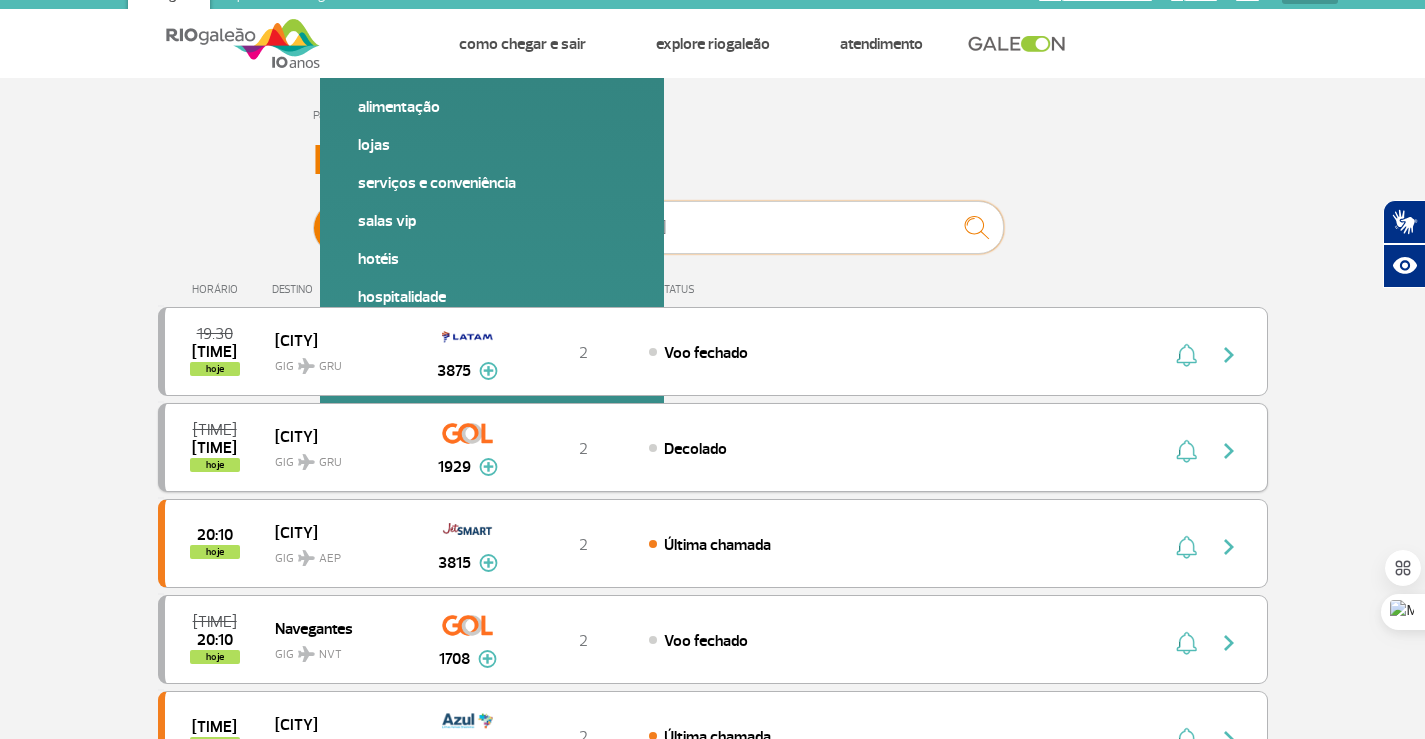 scroll, scrollTop: 0, scrollLeft: 0, axis: both 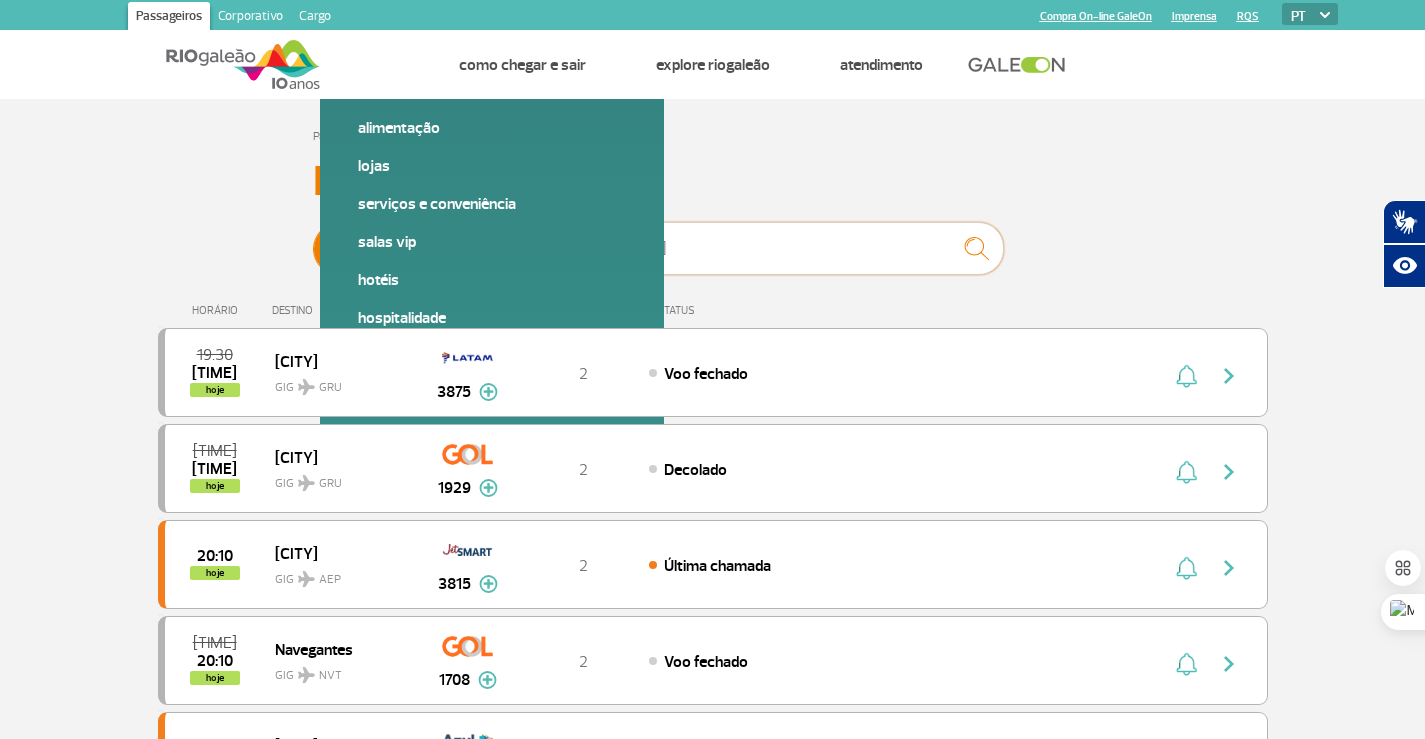 drag, startPoint x: 689, startPoint y: 247, endPoint x: 516, endPoint y: 250, distance: 173.02602 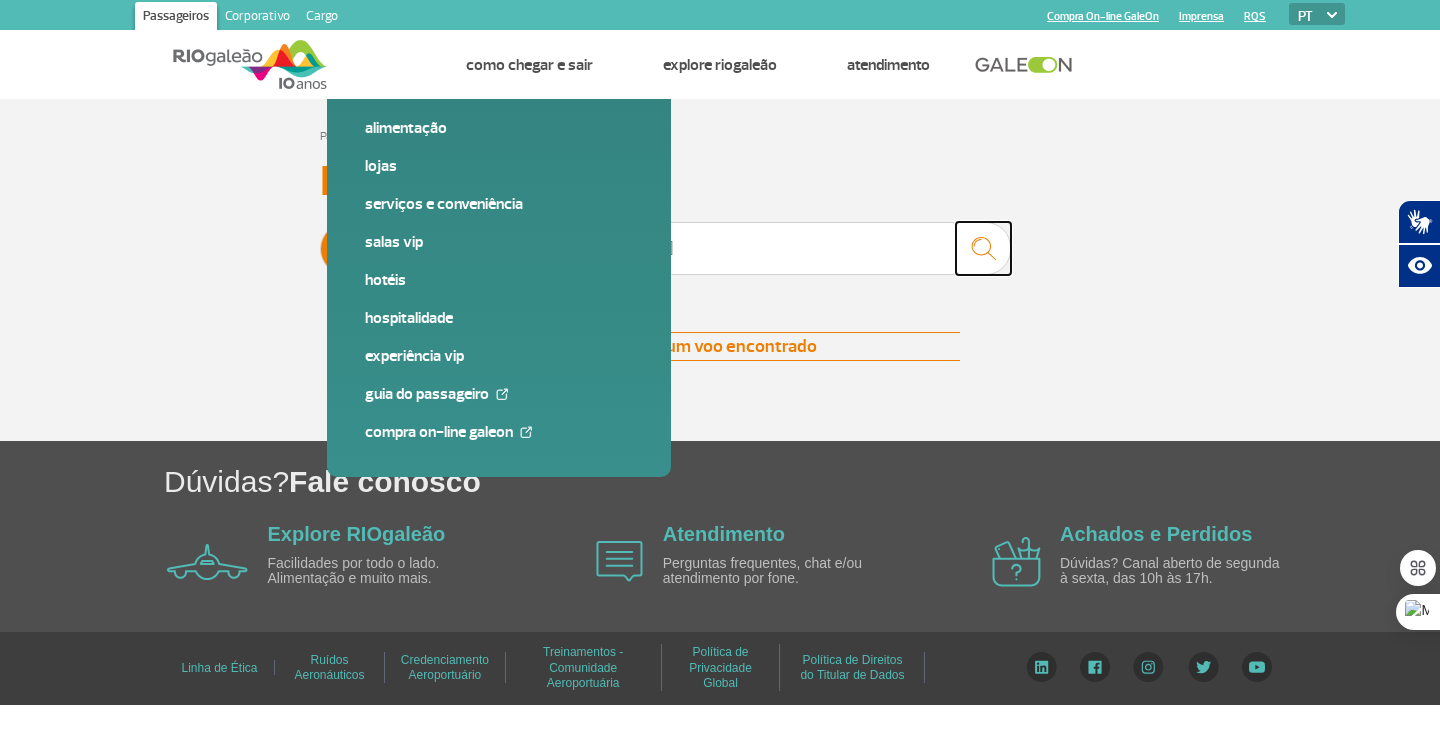 click at bounding box center [983, 248] 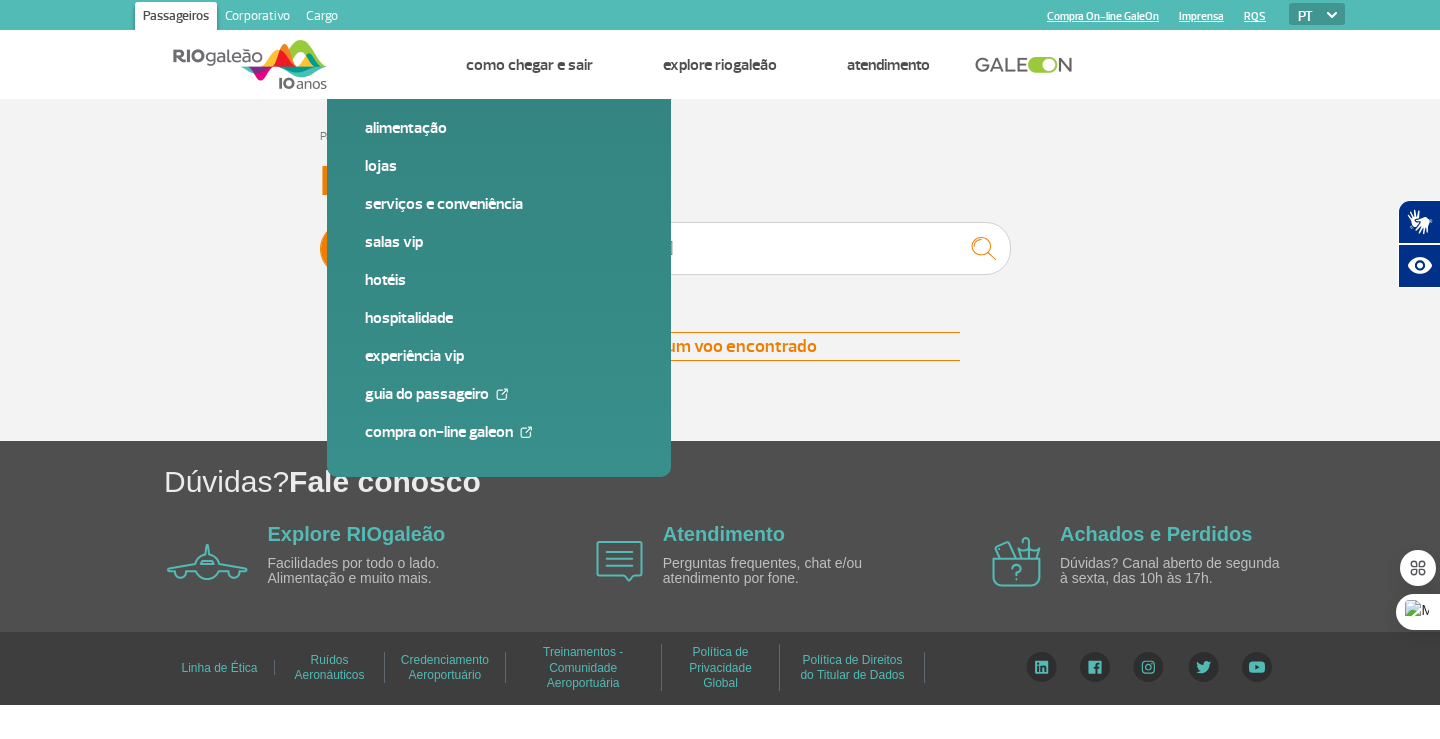 click on "Chegadas" at bounding box center (542, 249) 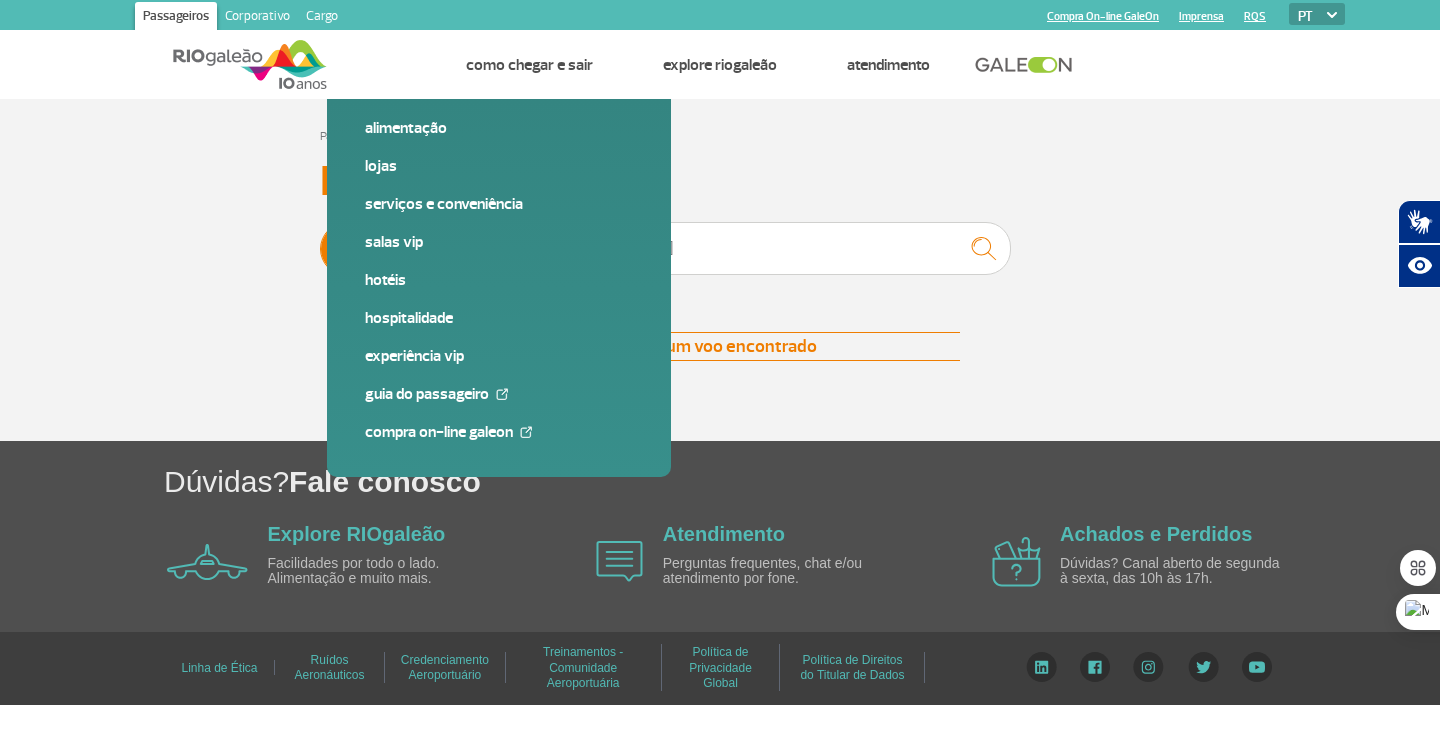 click on "Partidas   Chegadas" at bounding box center [320, 239] 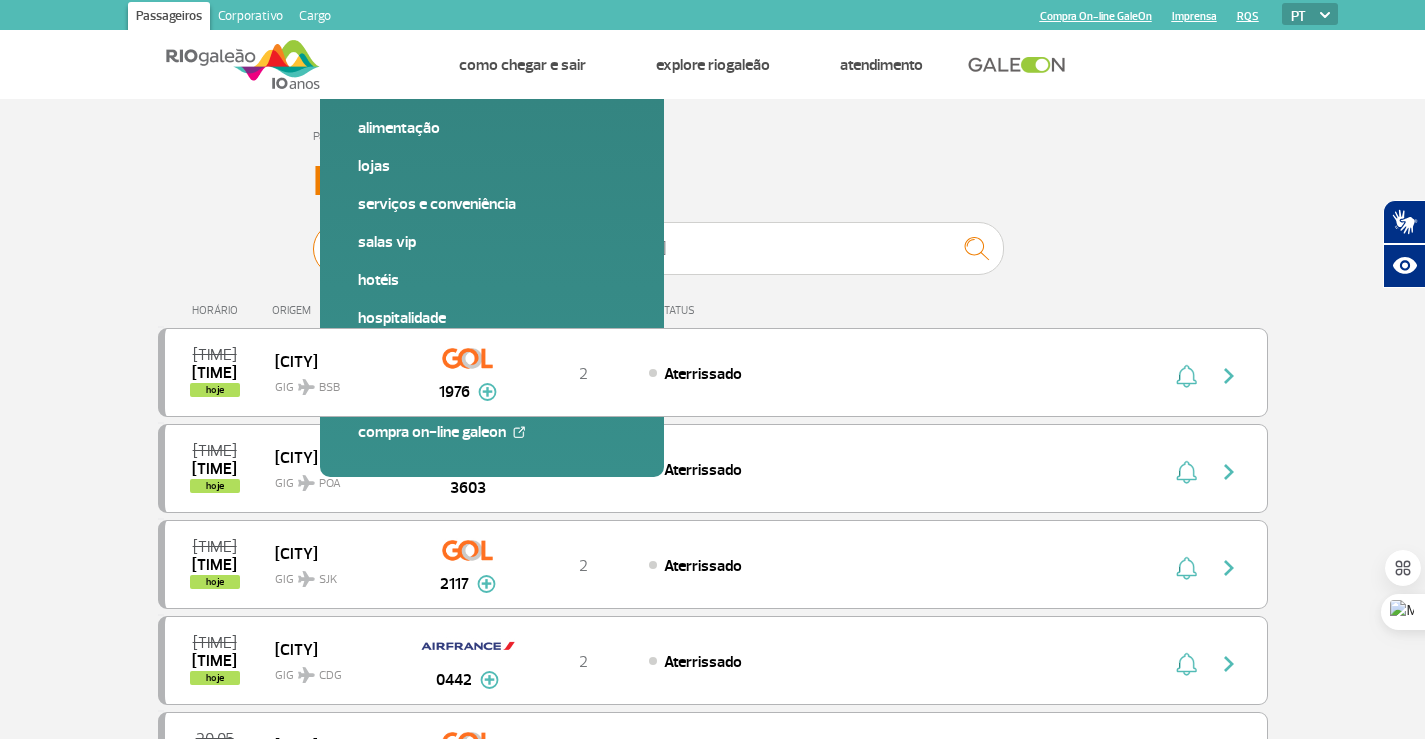 click on "Partidas" at bounding box center [409, 249] 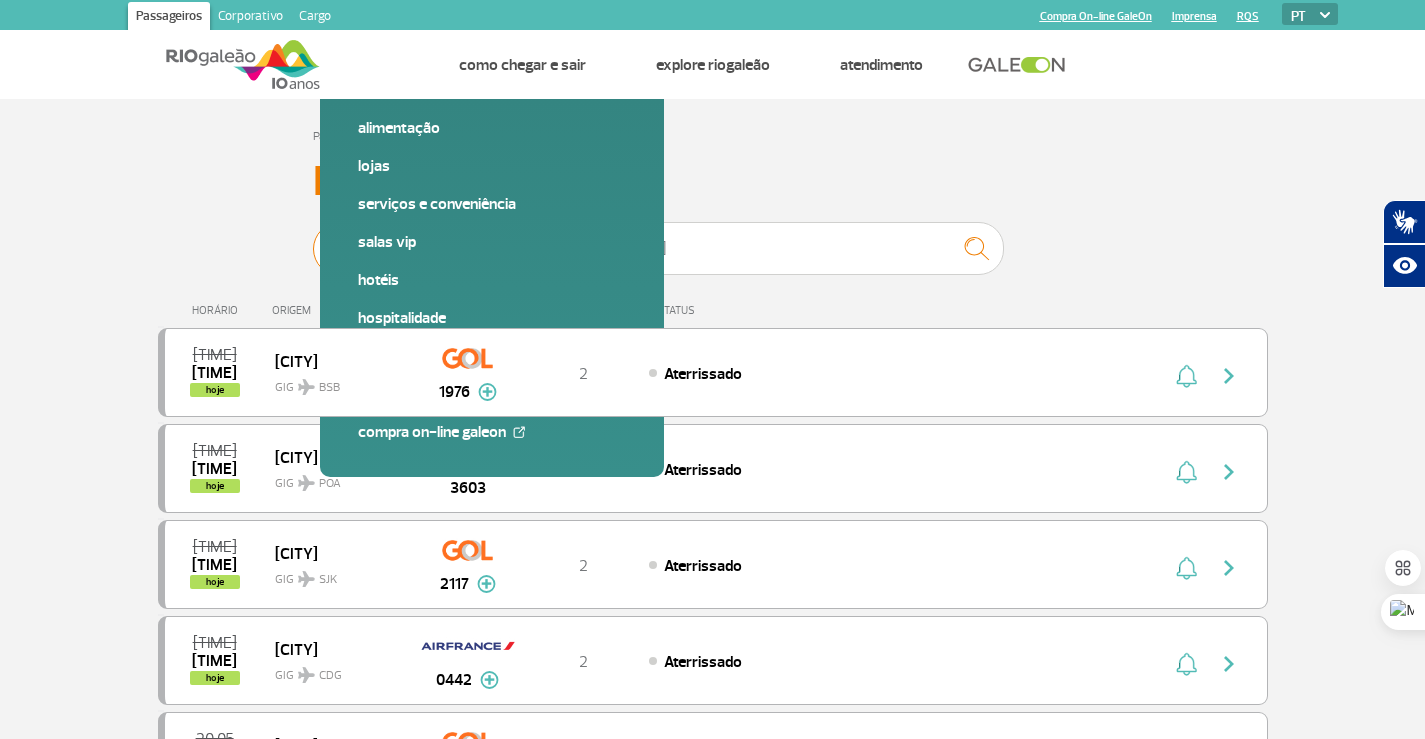 click on "Partidas   Chegadas" at bounding box center (313, 239) 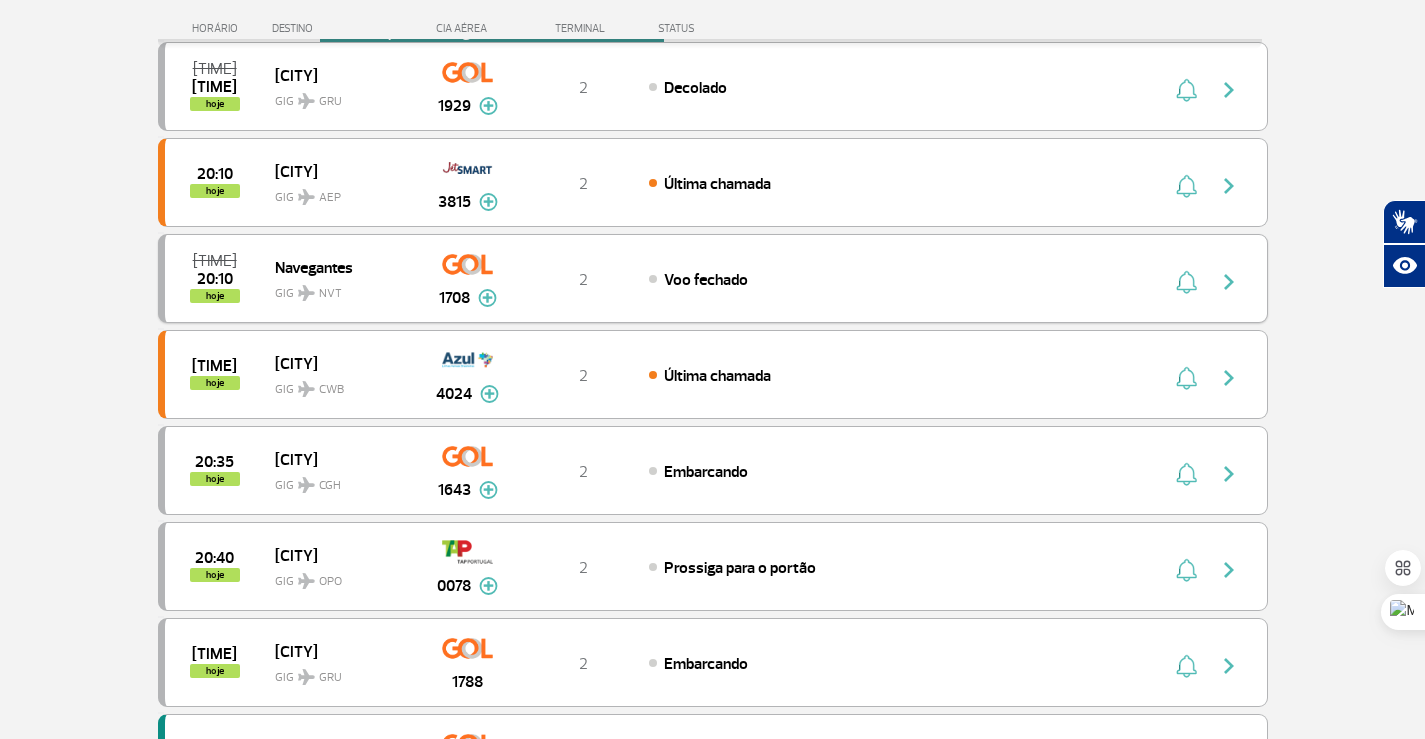 scroll, scrollTop: 800, scrollLeft: 0, axis: vertical 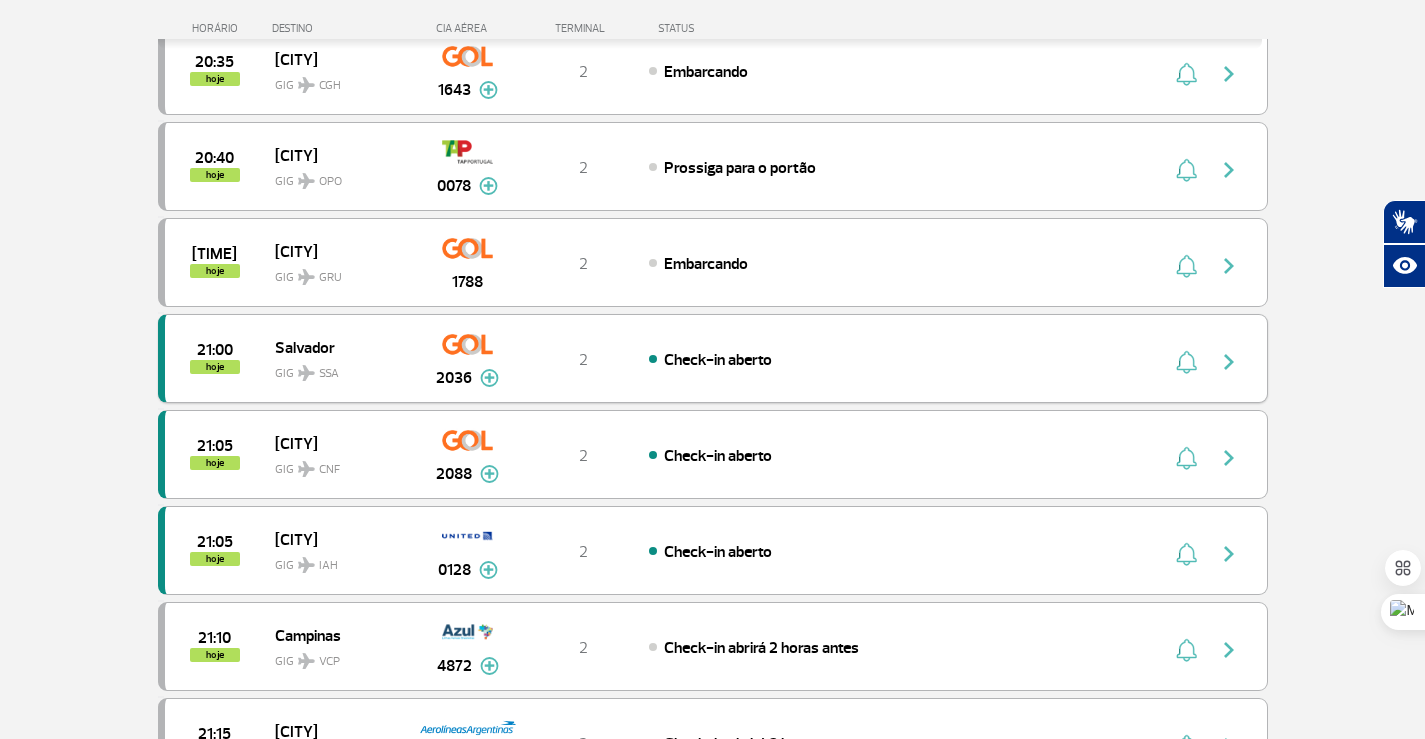 click on "Salvador" at bounding box center (339, 347) 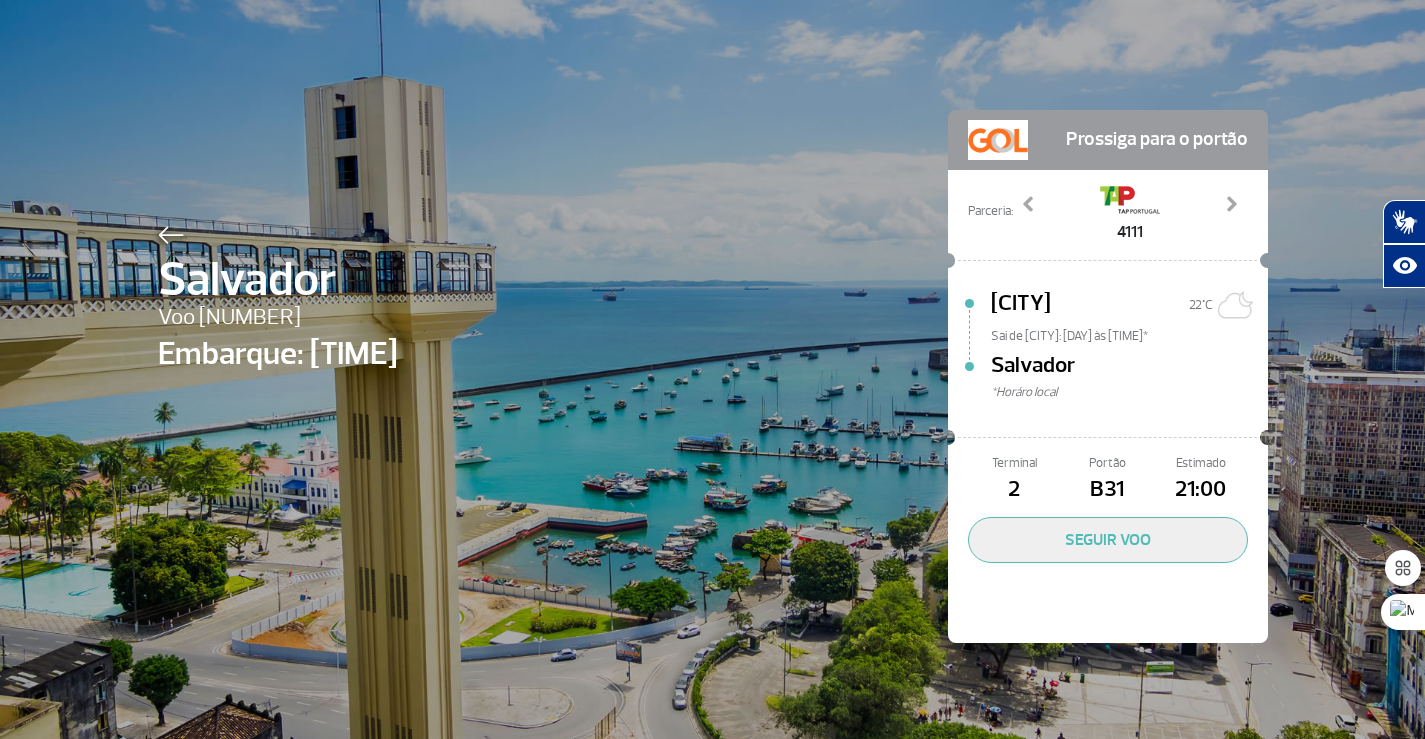 scroll, scrollTop: 0, scrollLeft: 0, axis: both 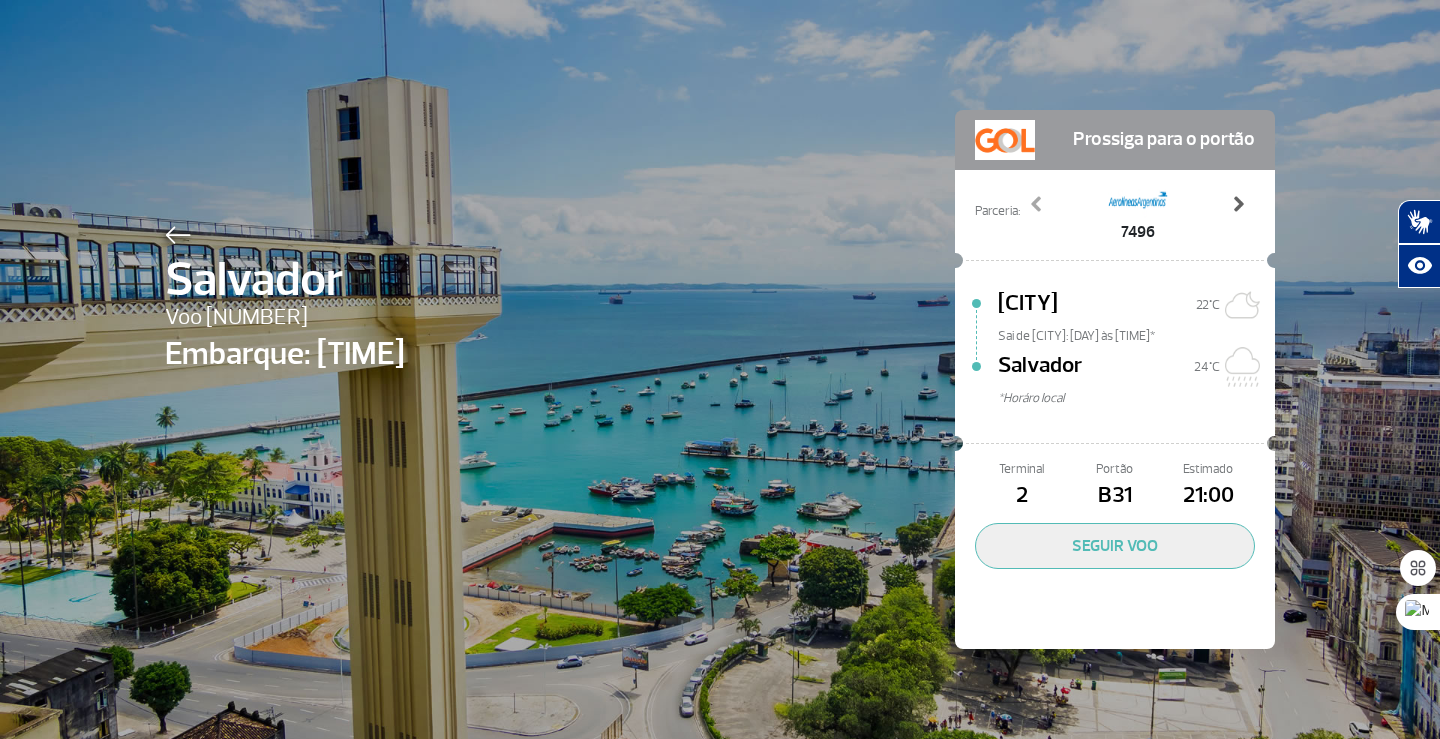click 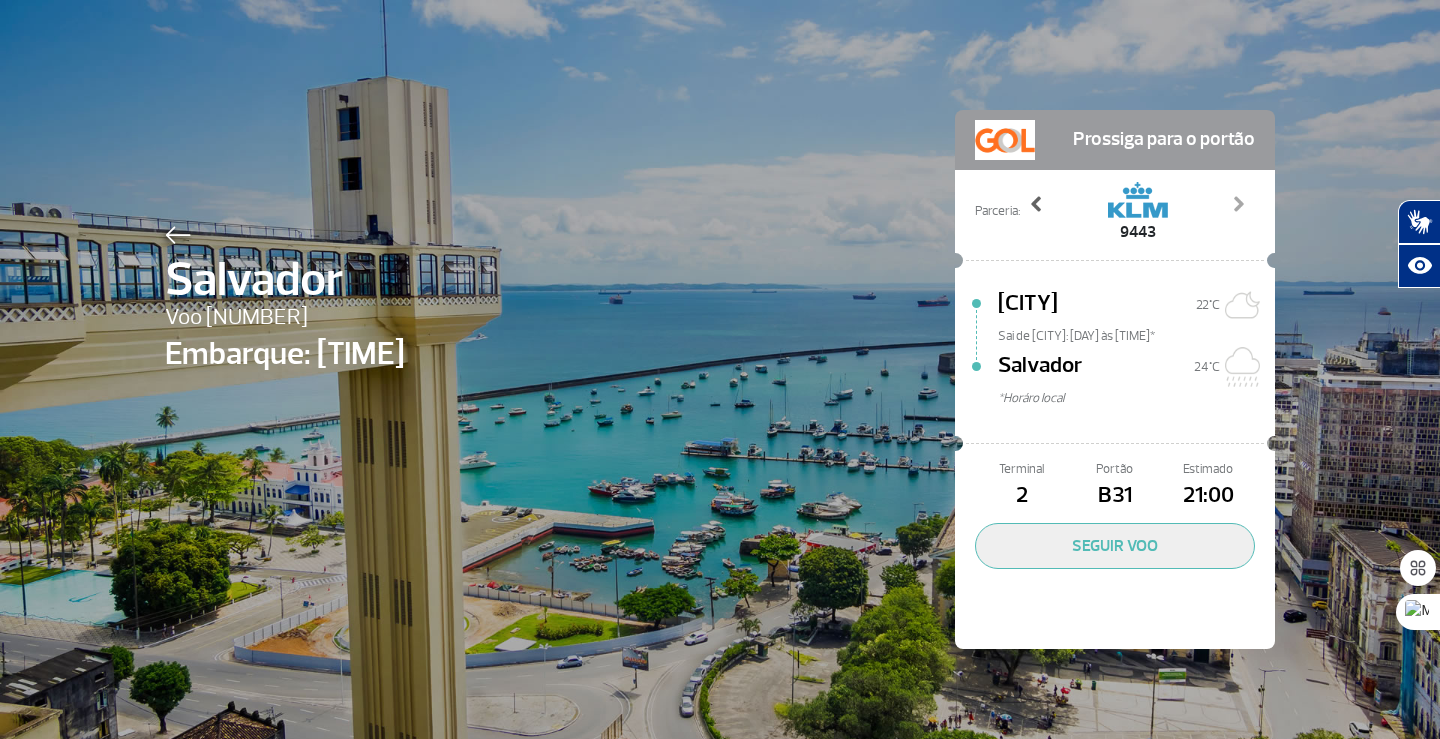 click 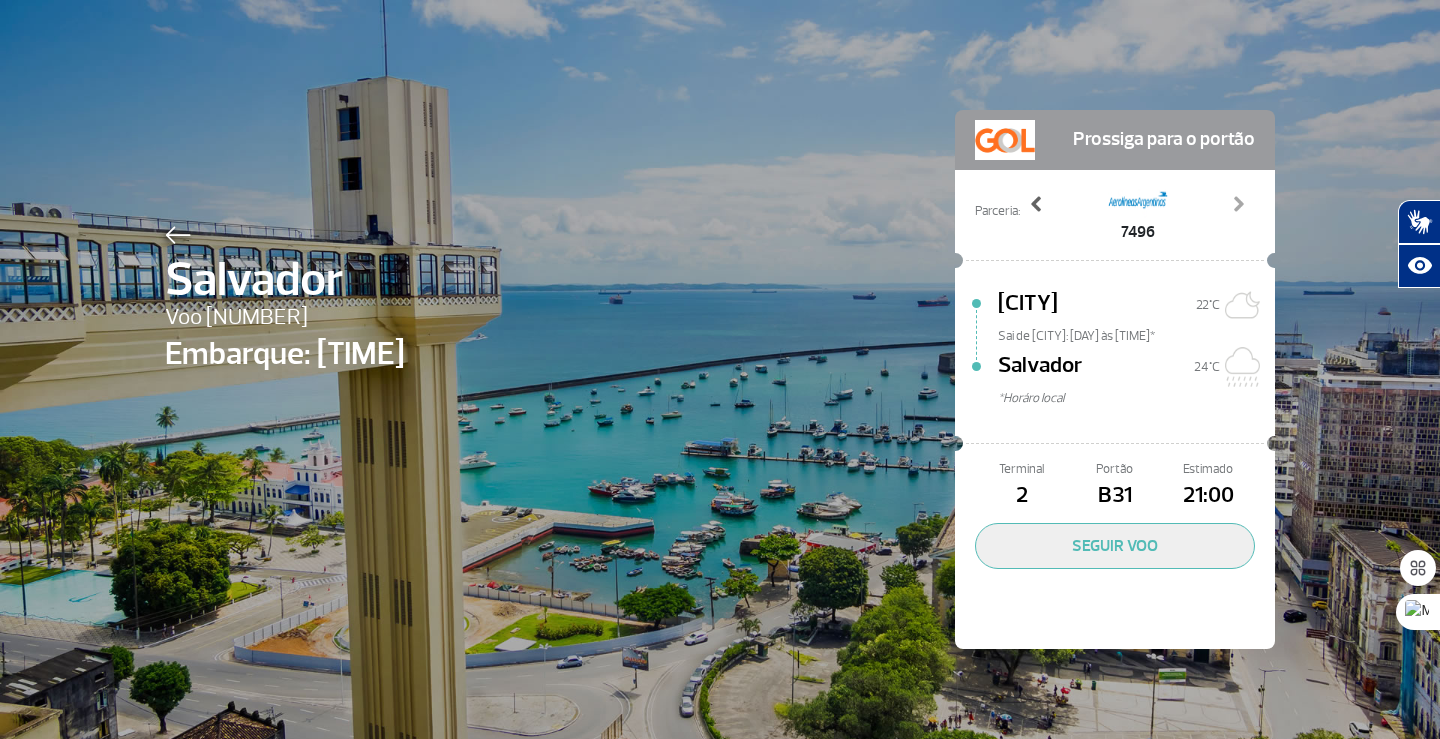 click 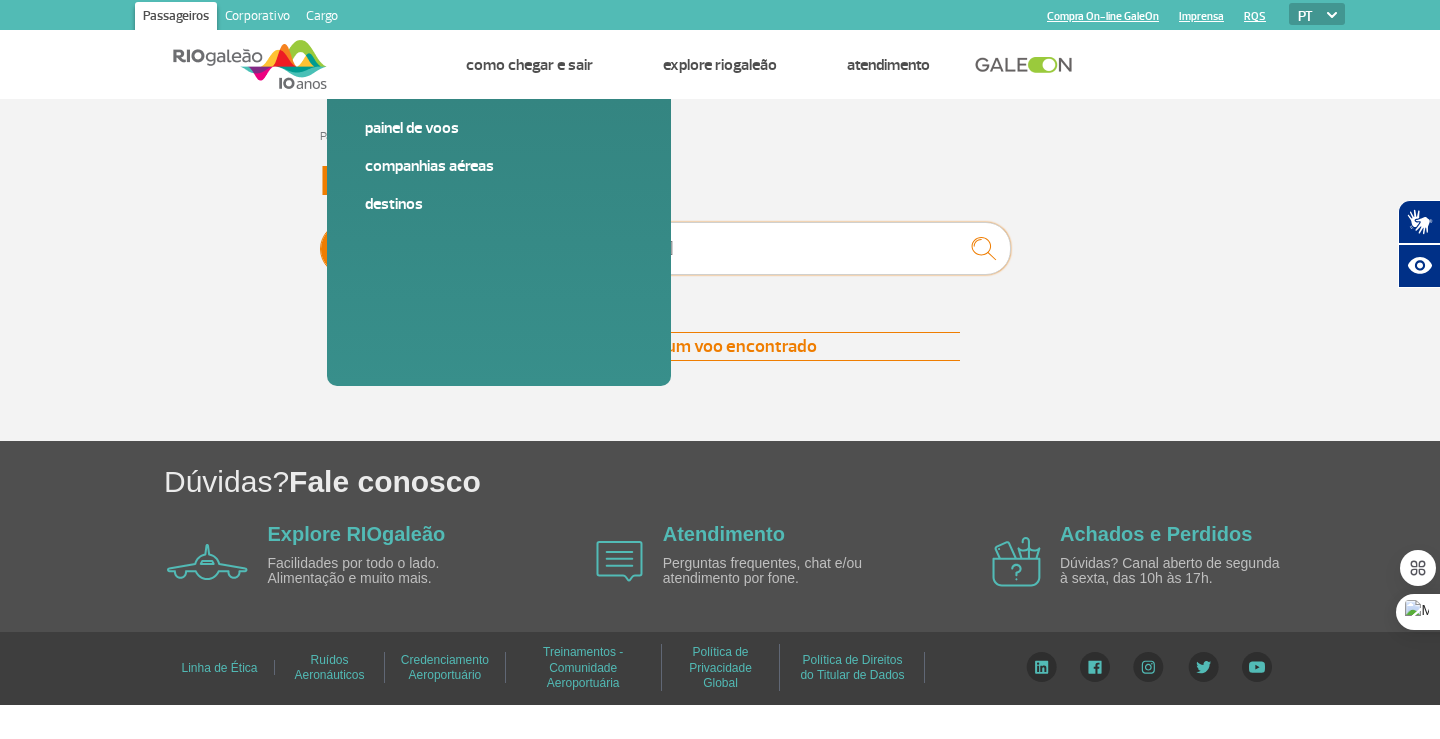 drag, startPoint x: 728, startPoint y: 244, endPoint x: 506, endPoint y: 223, distance: 222.99103 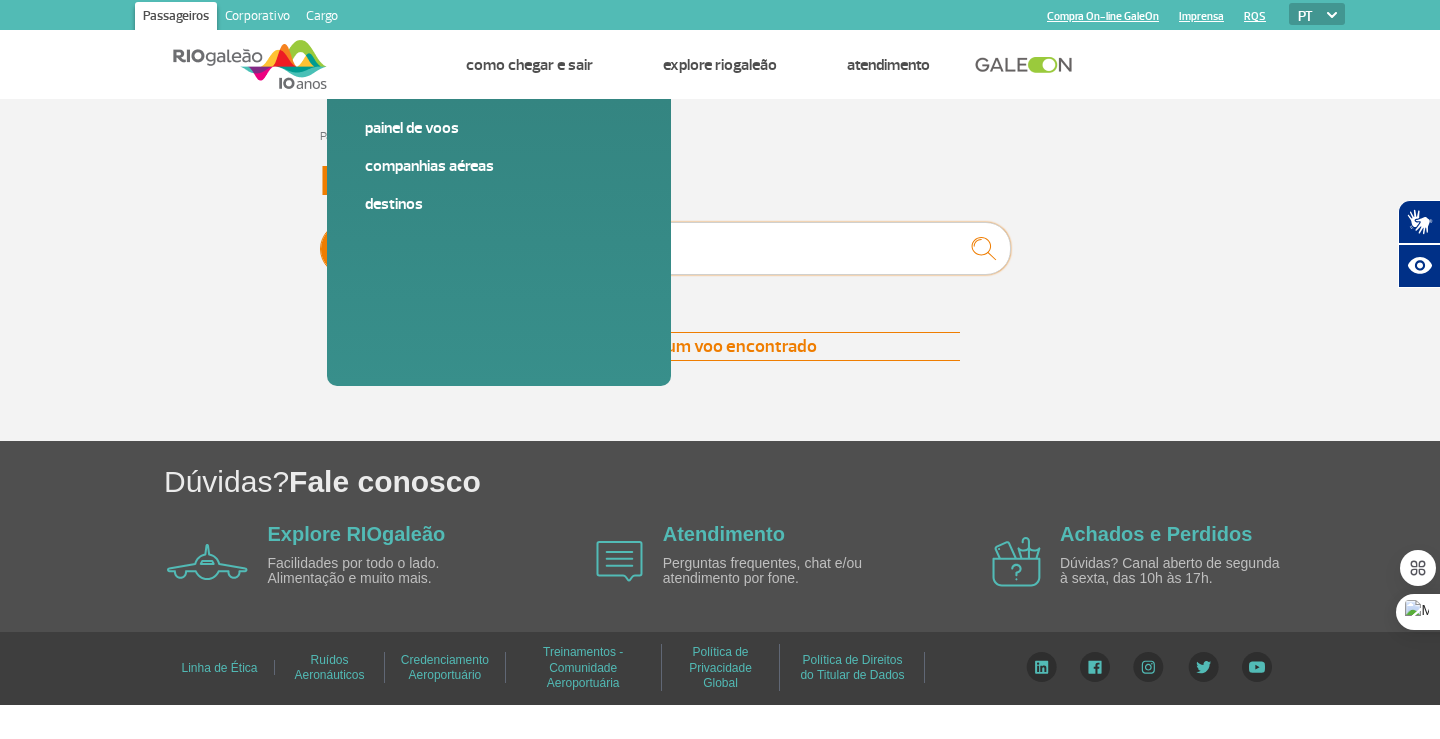 type on "[CITY]" 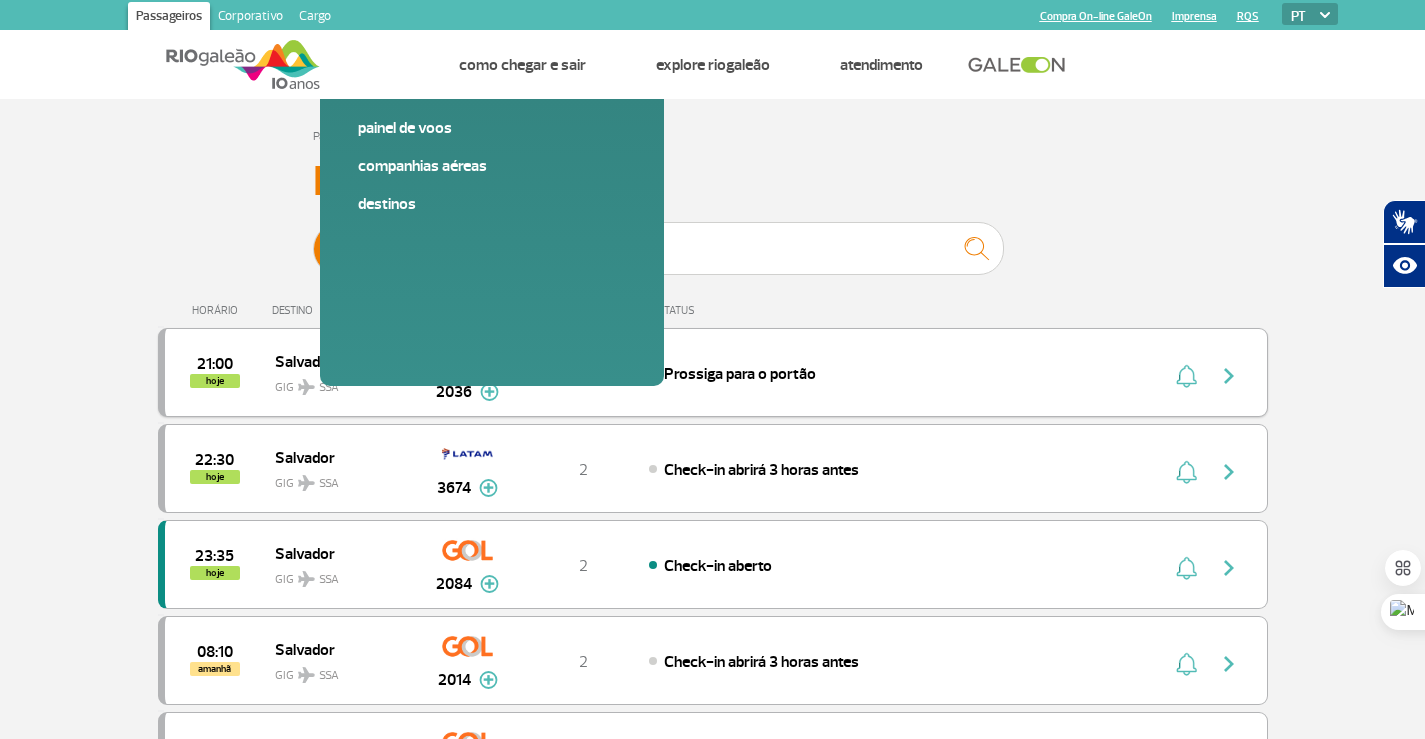 click at bounding box center [1229, 376] 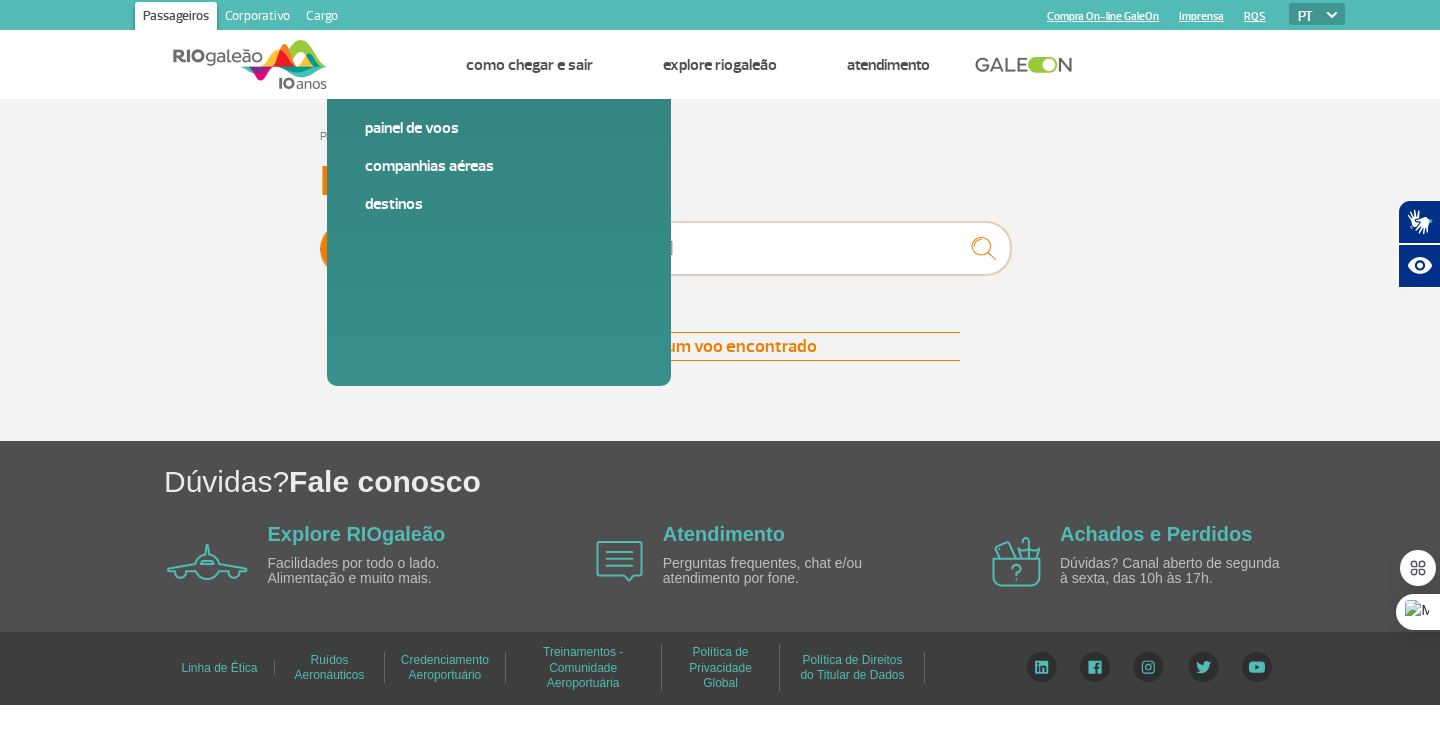 drag, startPoint x: 607, startPoint y: 253, endPoint x: 539, endPoint y: 240, distance: 69.2315 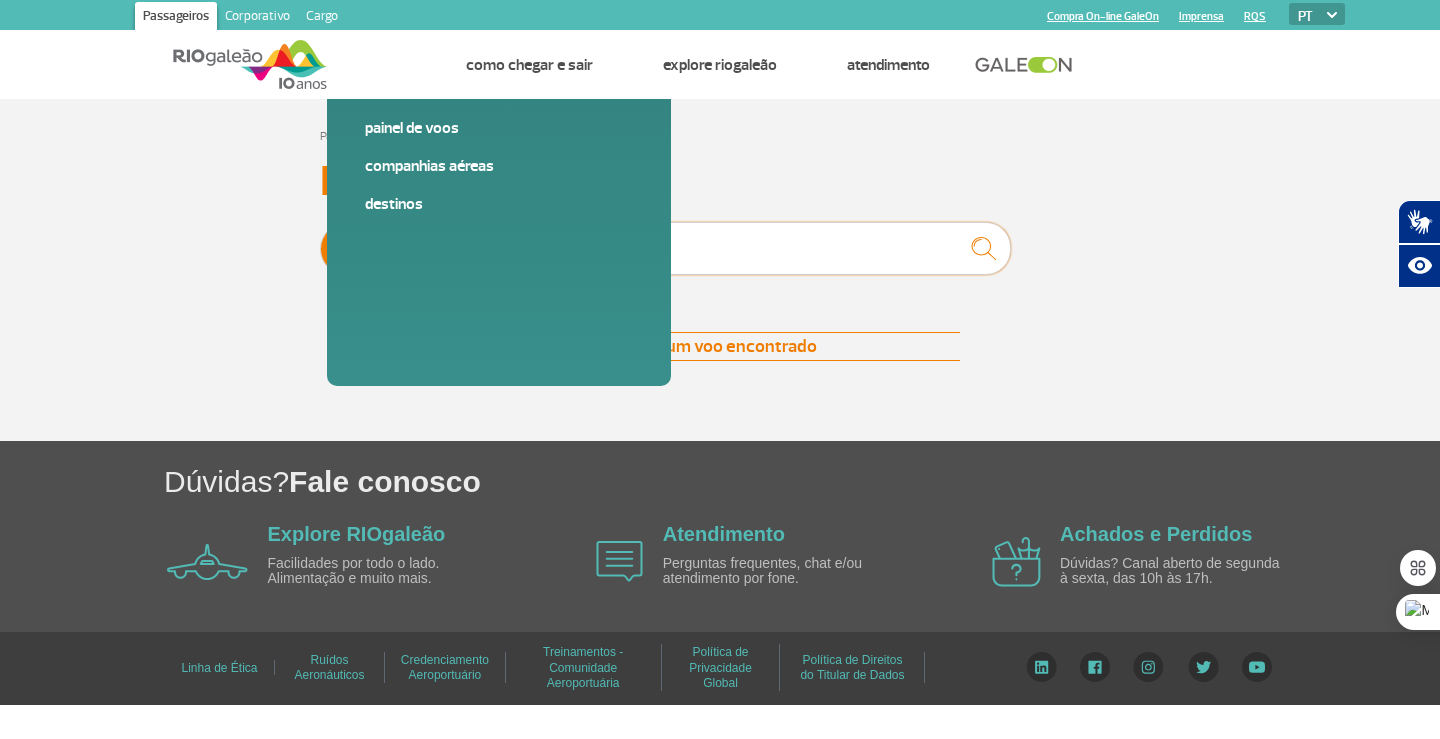type on "[CITY]" 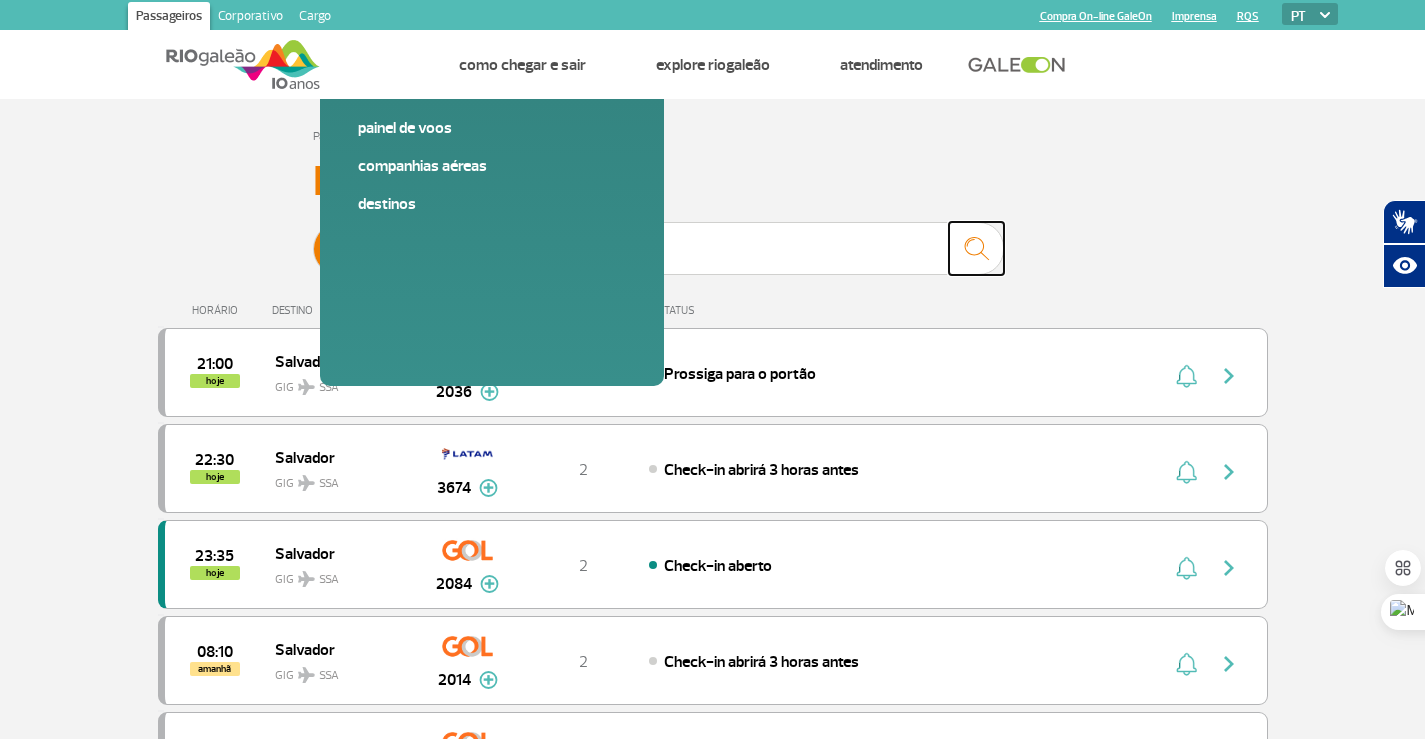 click at bounding box center [976, 248] 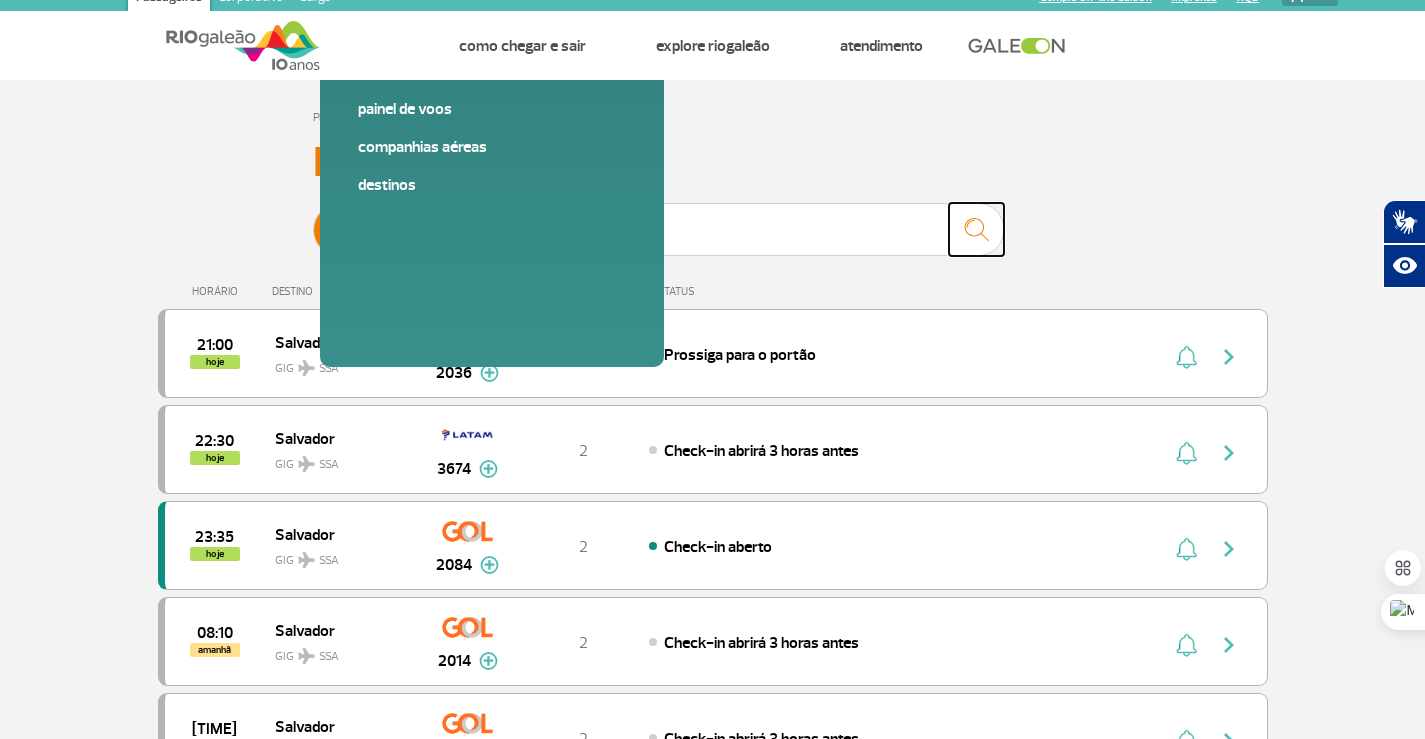 scroll, scrollTop: 0, scrollLeft: 0, axis: both 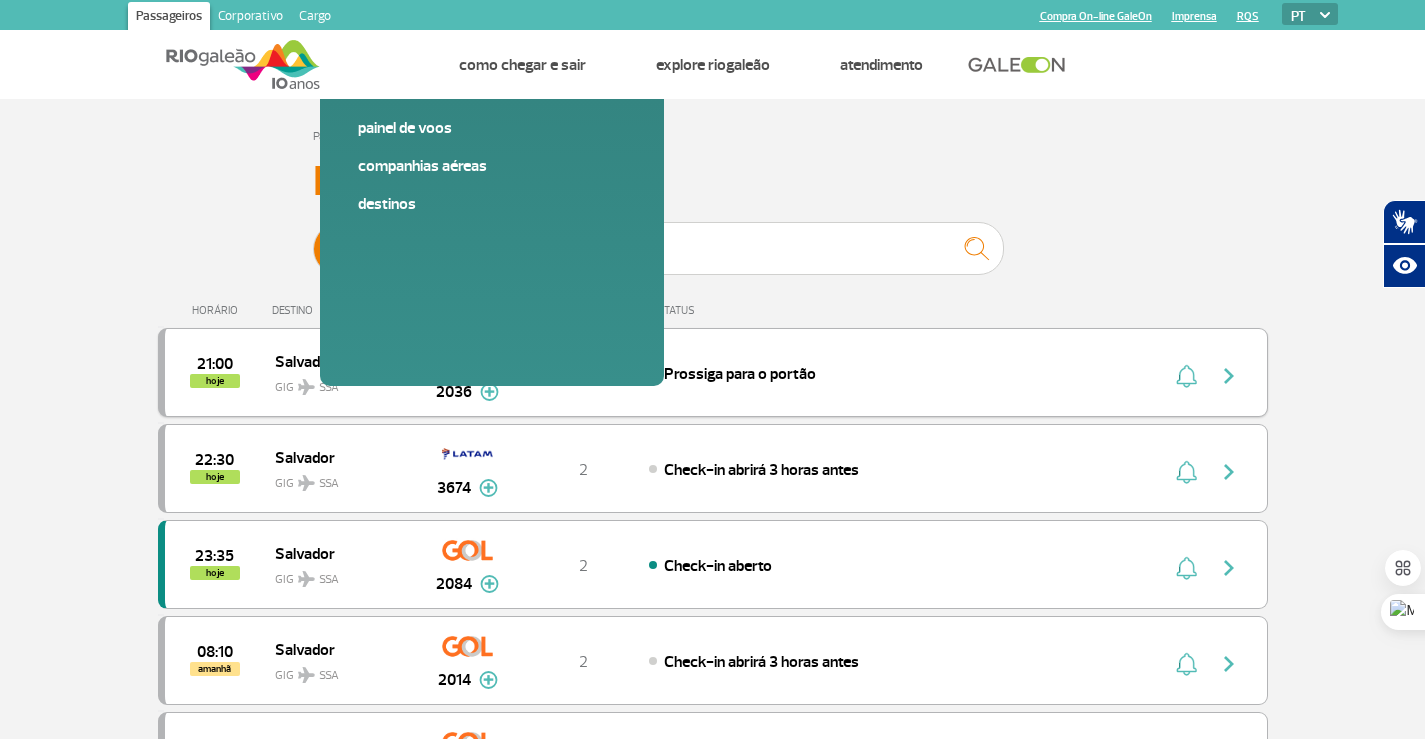 click at bounding box center [489, 392] 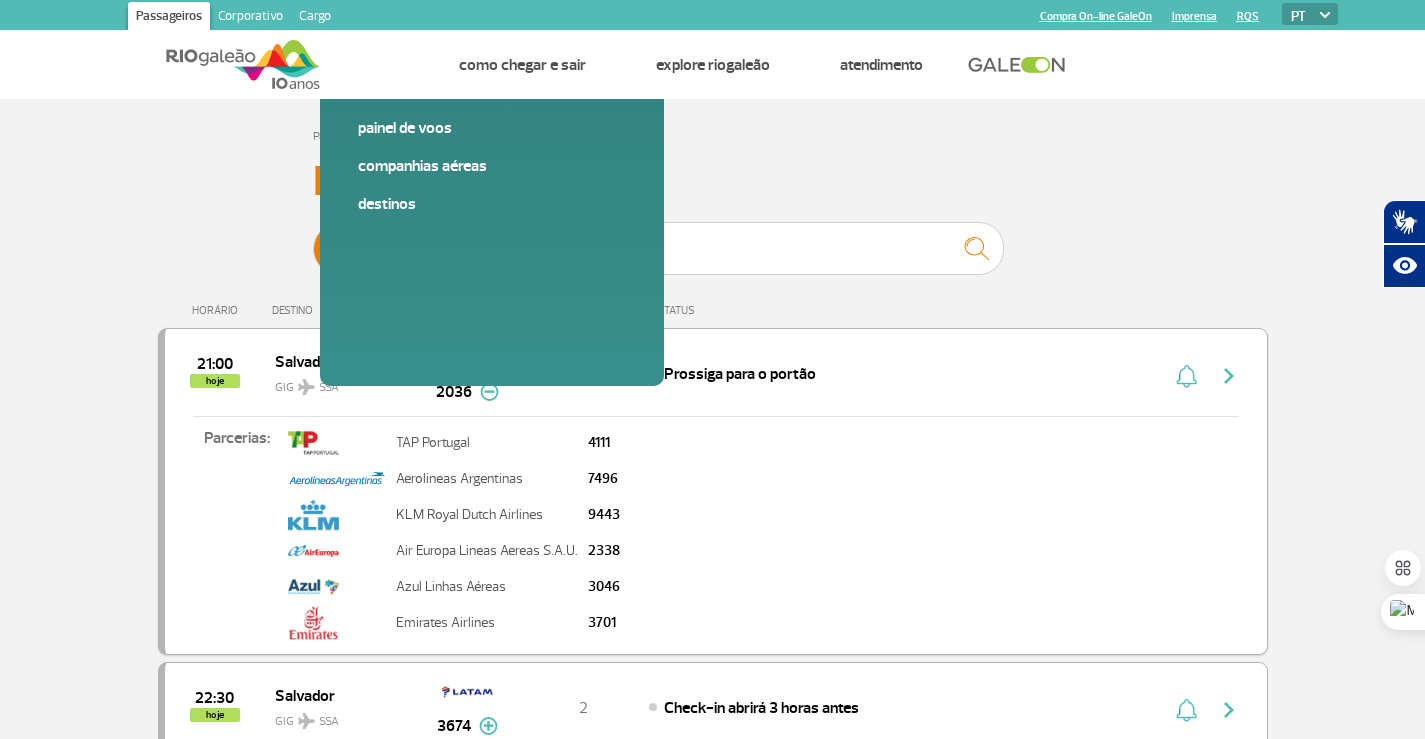 click at bounding box center (489, 392) 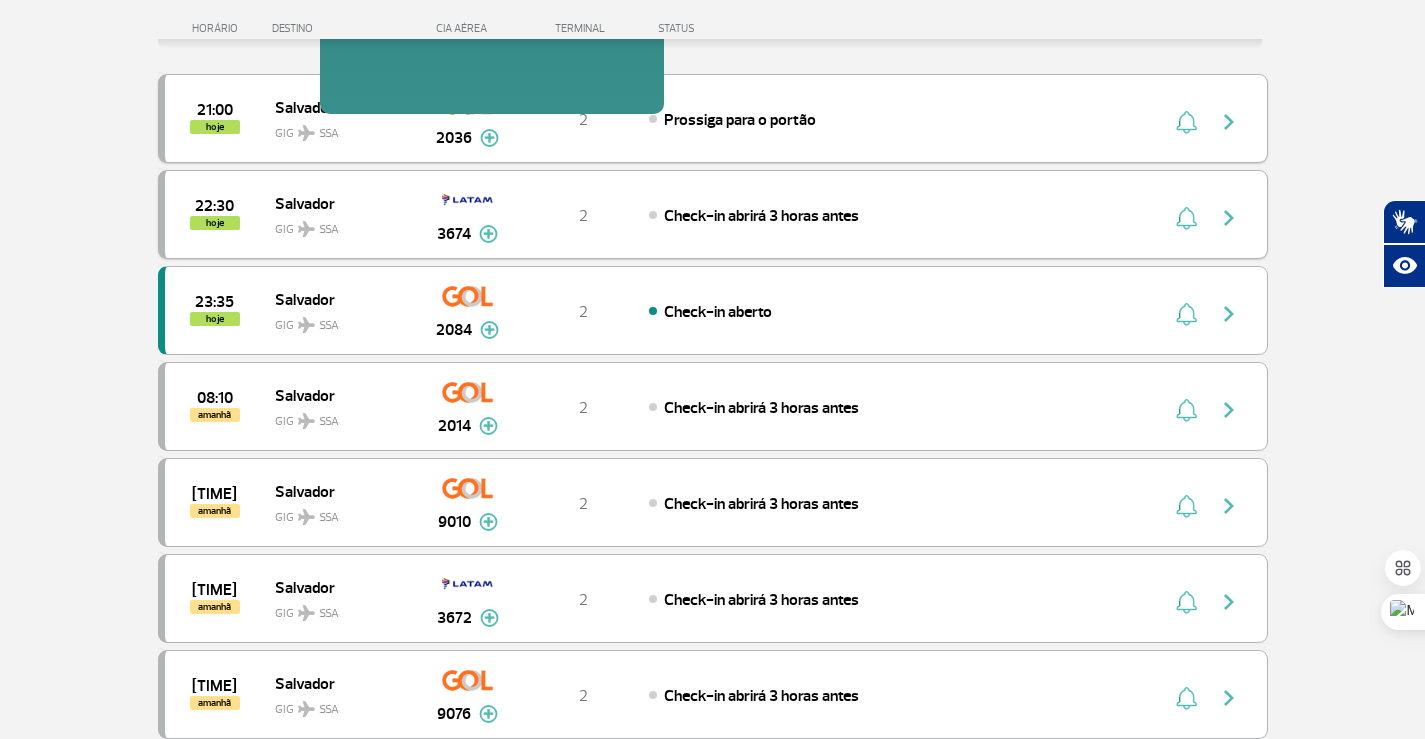 scroll, scrollTop: 0, scrollLeft: 0, axis: both 